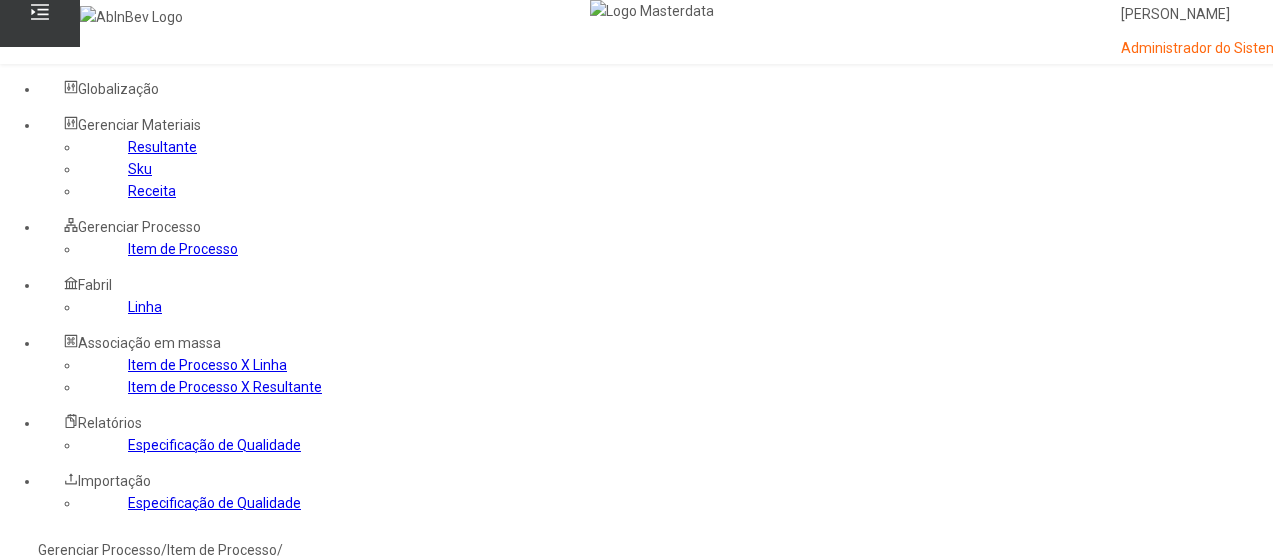 scroll, scrollTop: 100, scrollLeft: 0, axis: vertical 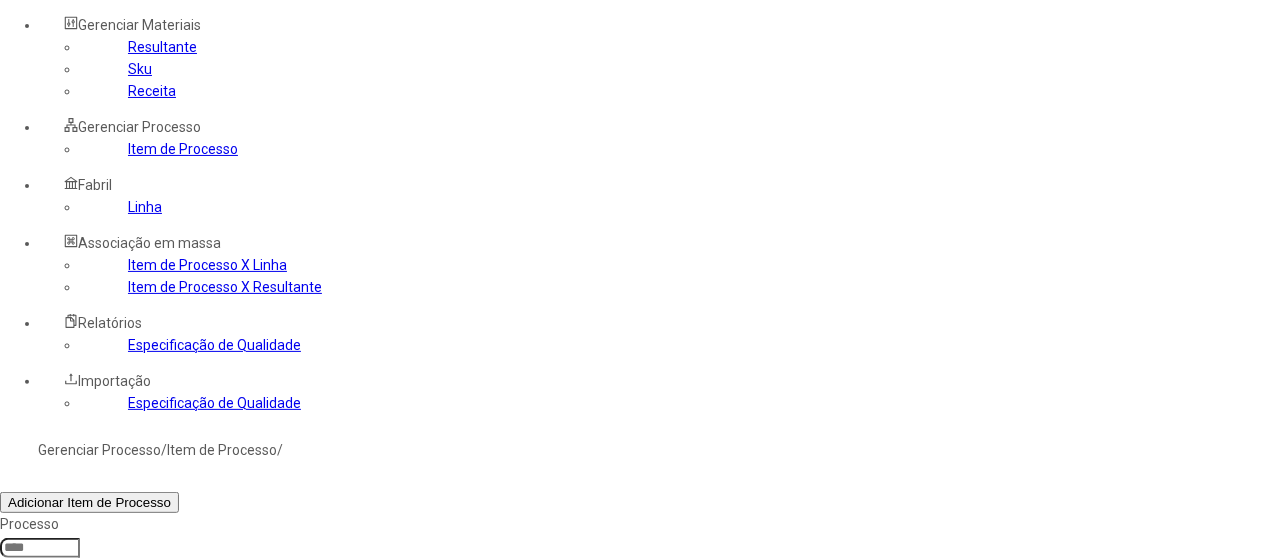 type 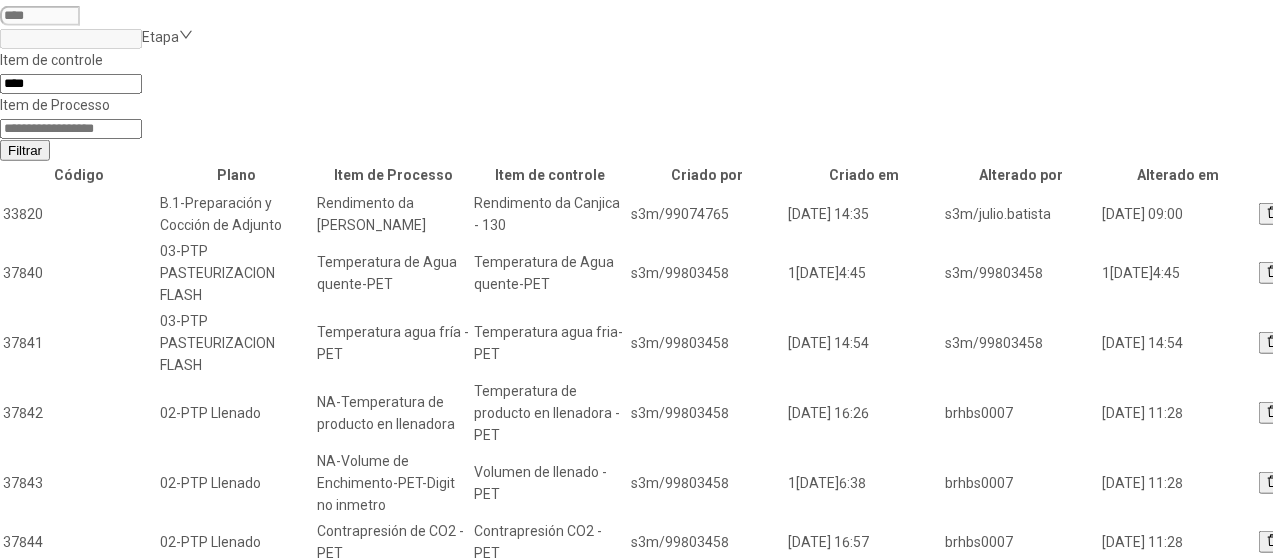 scroll, scrollTop: 778, scrollLeft: 0, axis: vertical 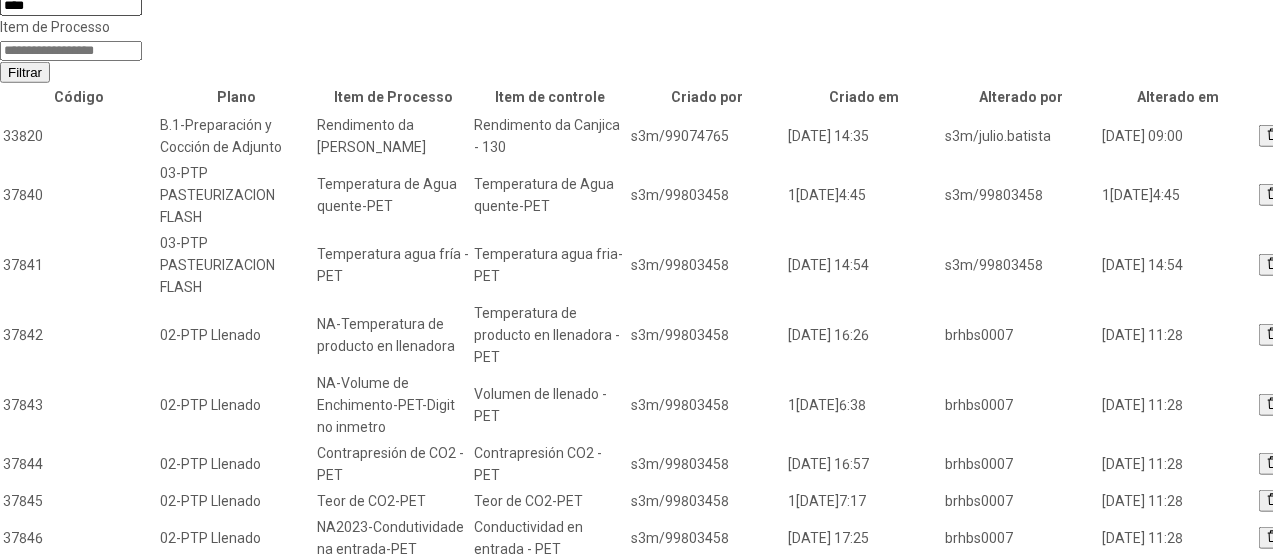click on "2" 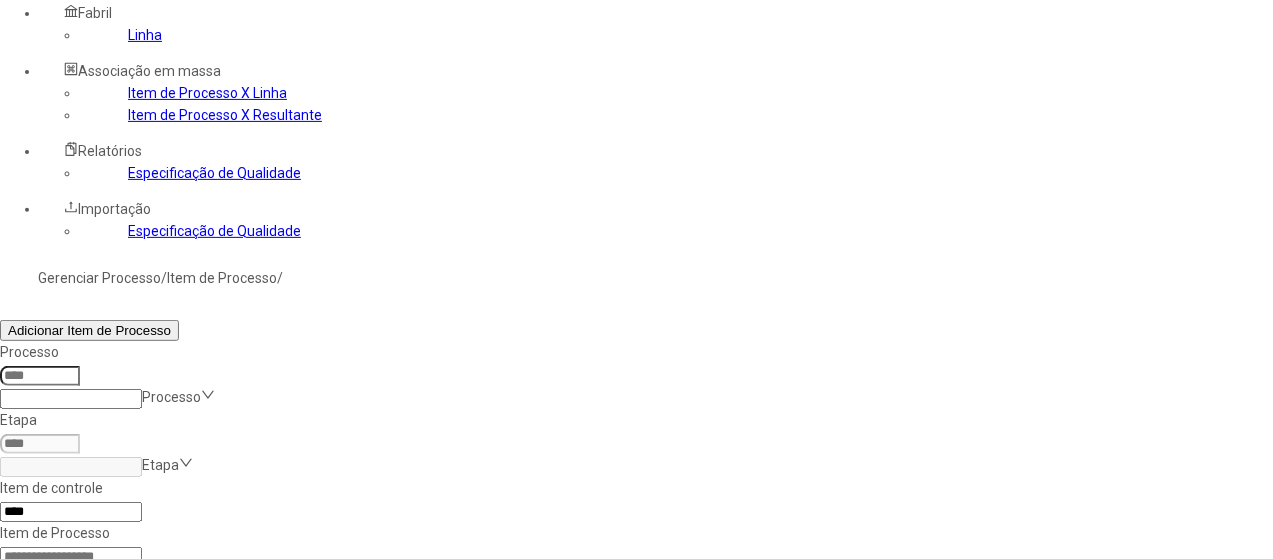 click on "1" 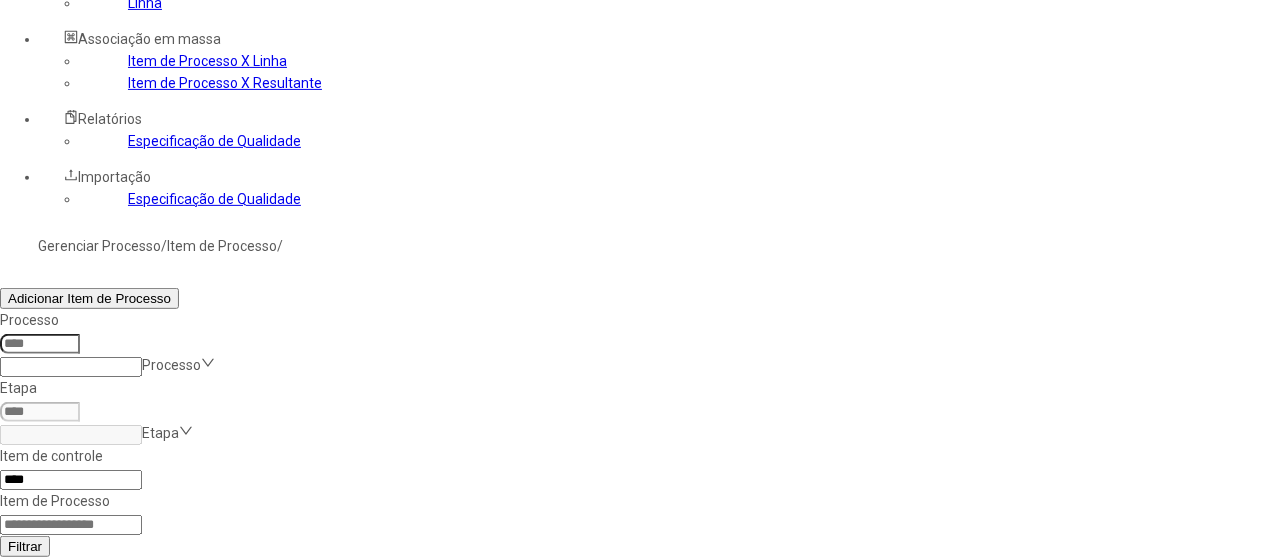 scroll, scrollTop: 178, scrollLeft: 0, axis: vertical 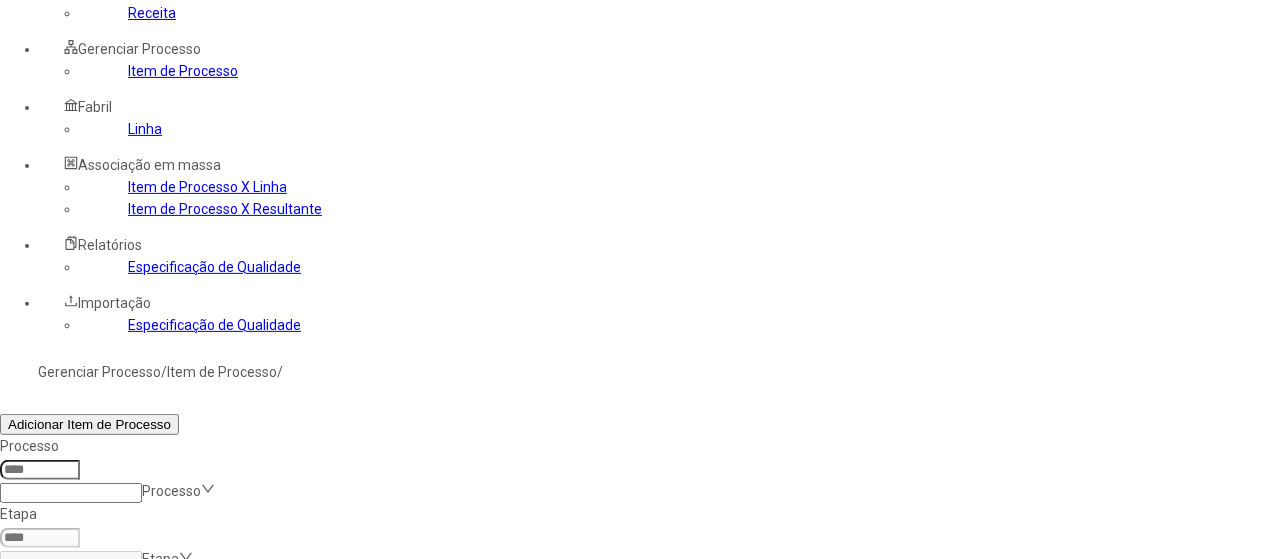 click on "****" 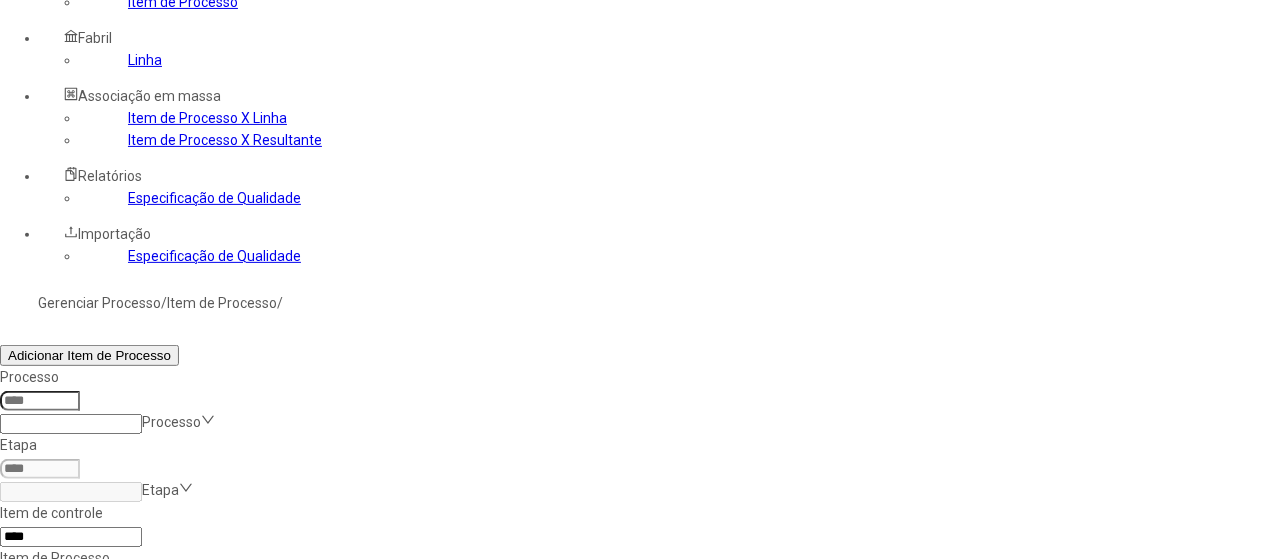 scroll, scrollTop: 278, scrollLeft: 0, axis: vertical 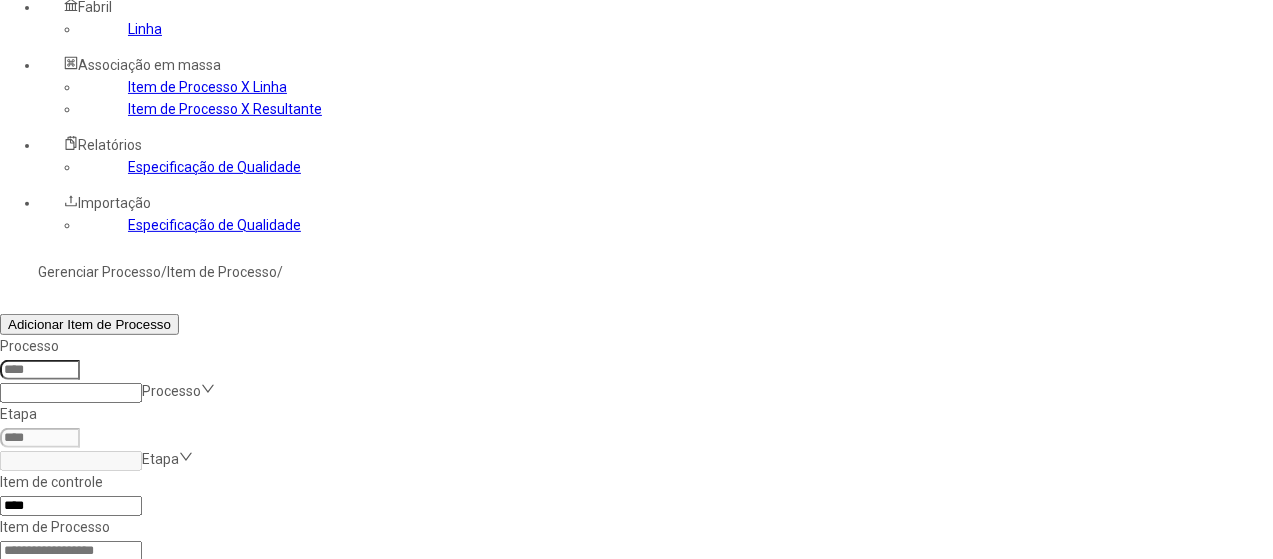click 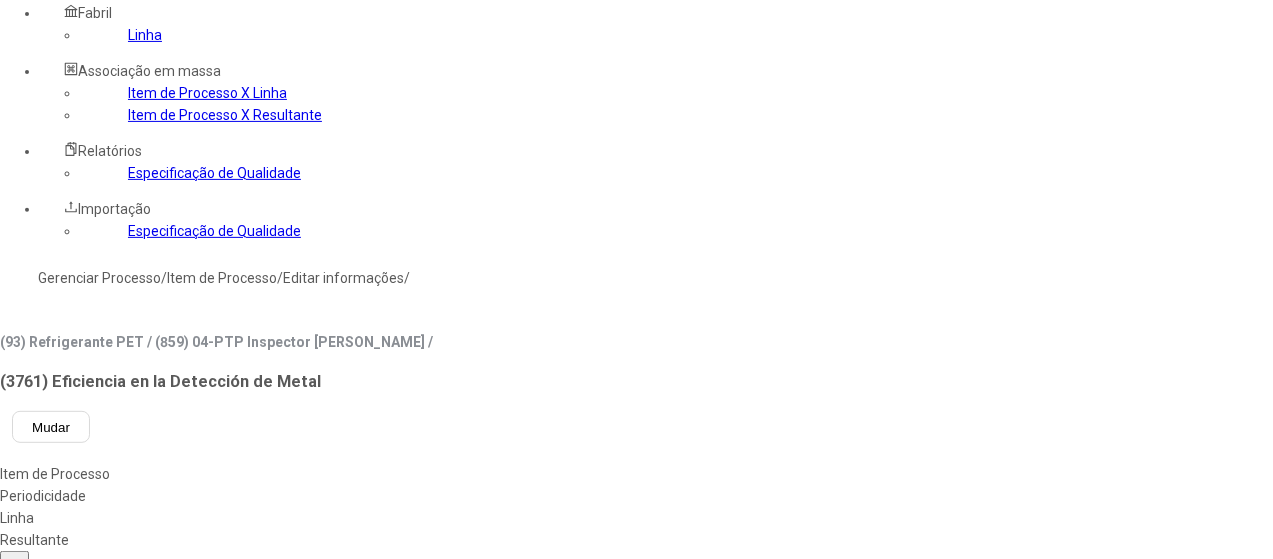 type on "***" 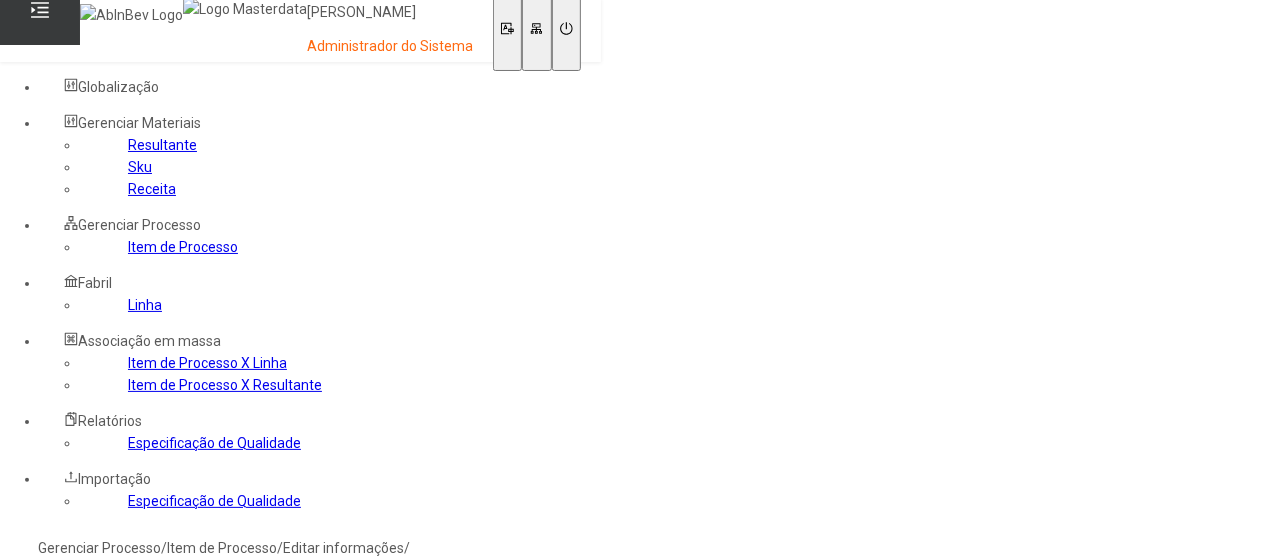 scroll, scrollTop: 0, scrollLeft: 0, axis: both 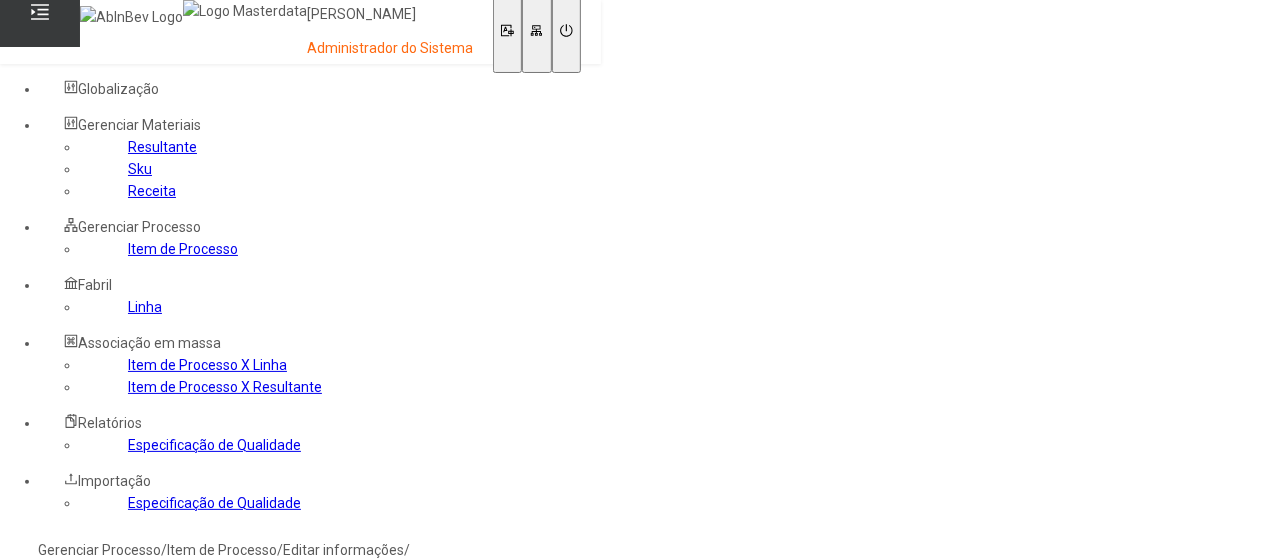 click on "Linha" 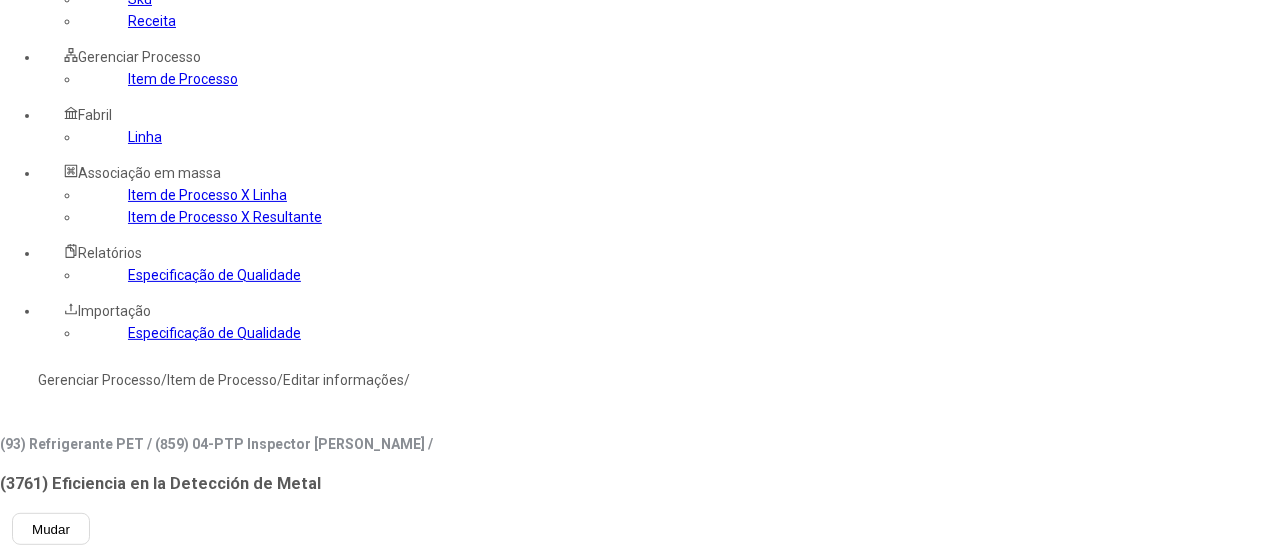 scroll, scrollTop: 200, scrollLeft: 0, axis: vertical 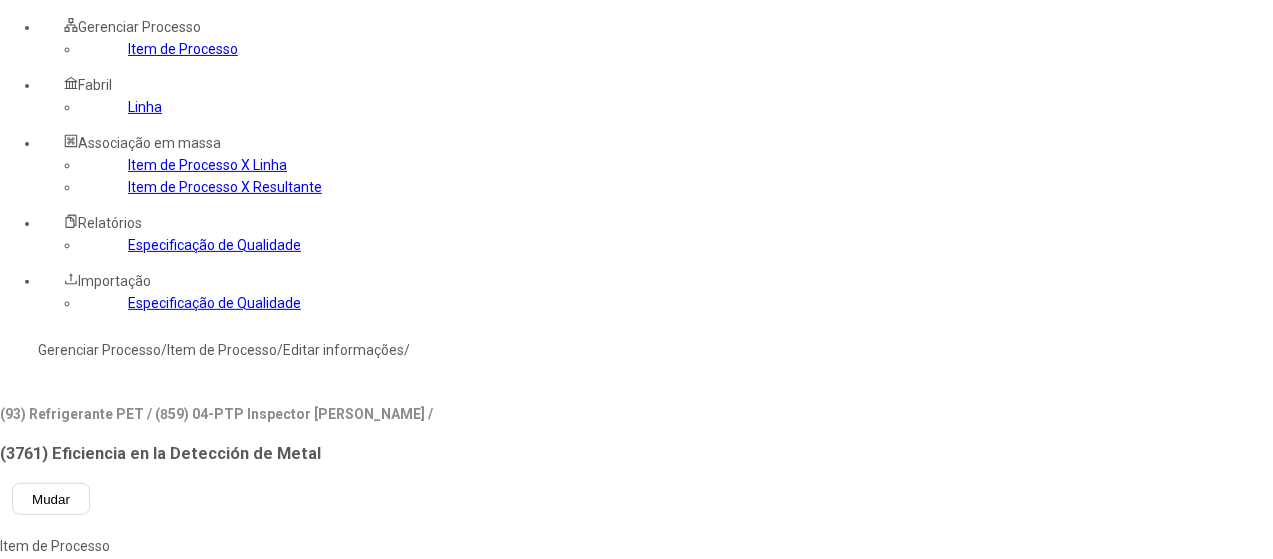 click 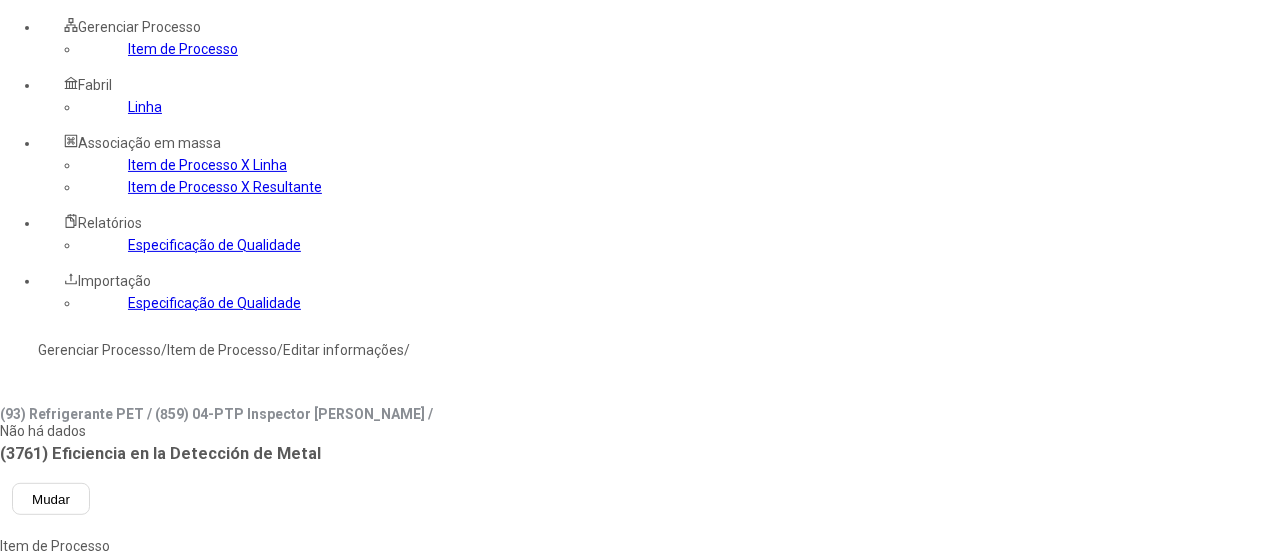type on "***" 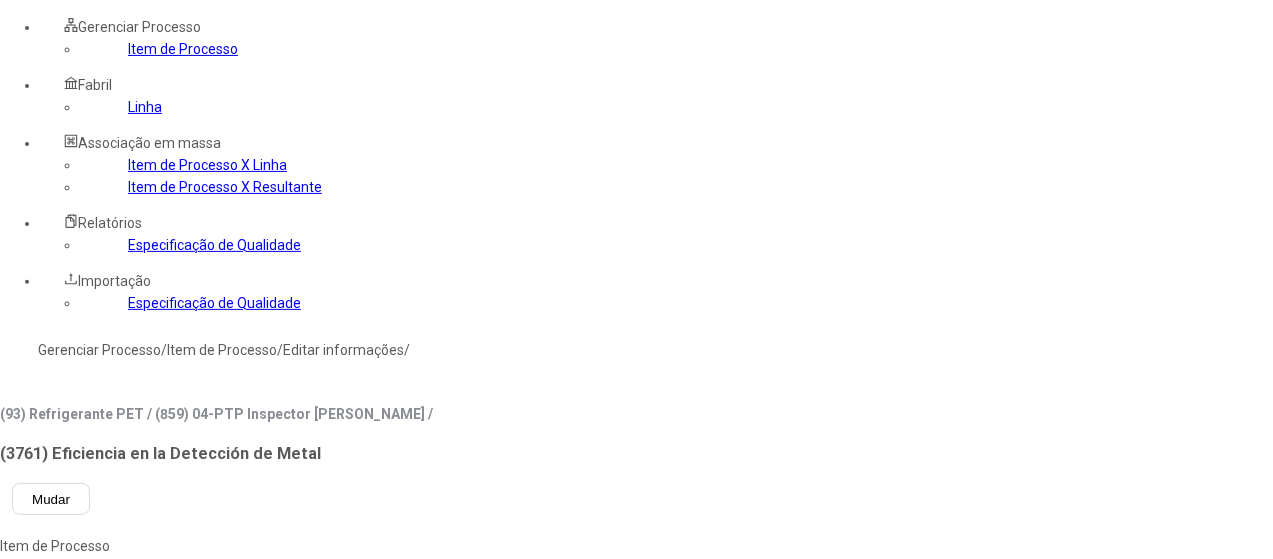type on "***" 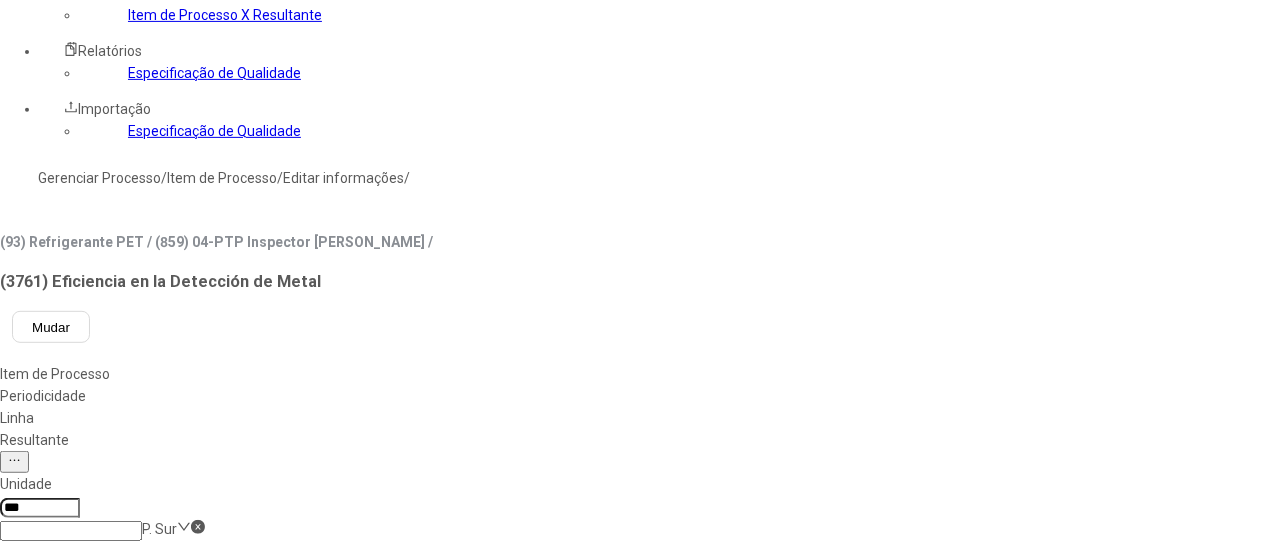 scroll, scrollTop: 400, scrollLeft: 0, axis: vertical 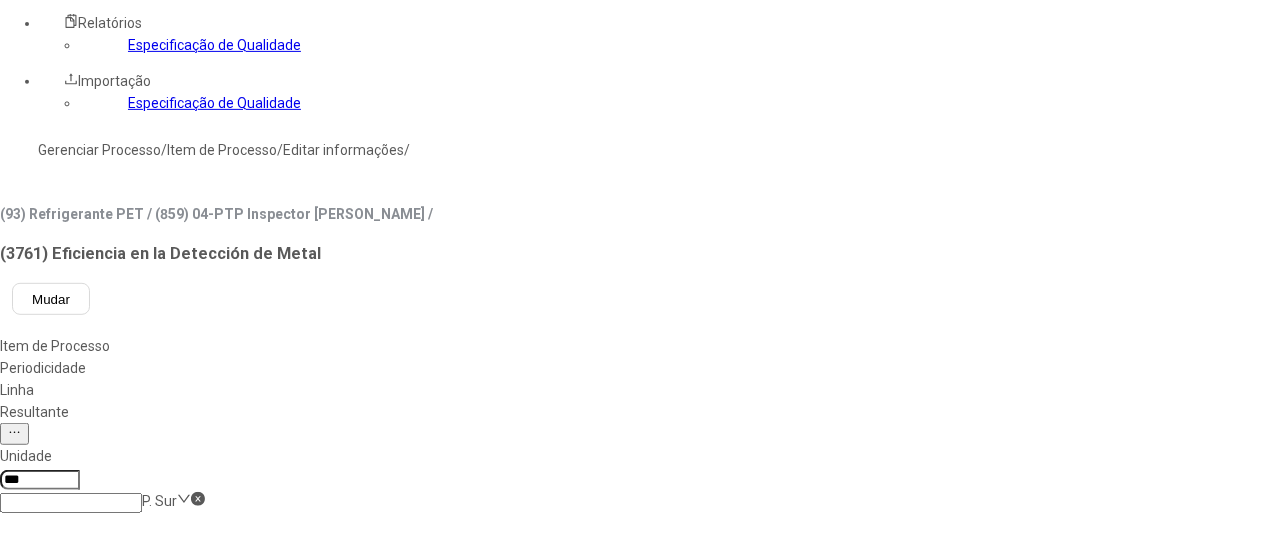 click on "L564 - Envase Desc. de PET L4" 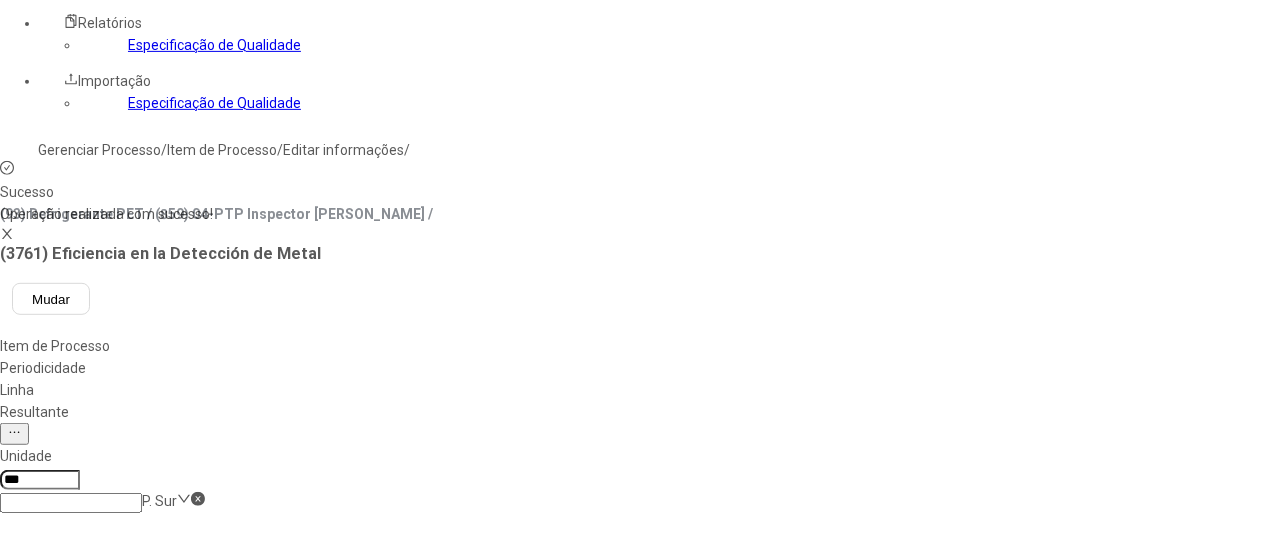 scroll, scrollTop: 0, scrollLeft: 0, axis: both 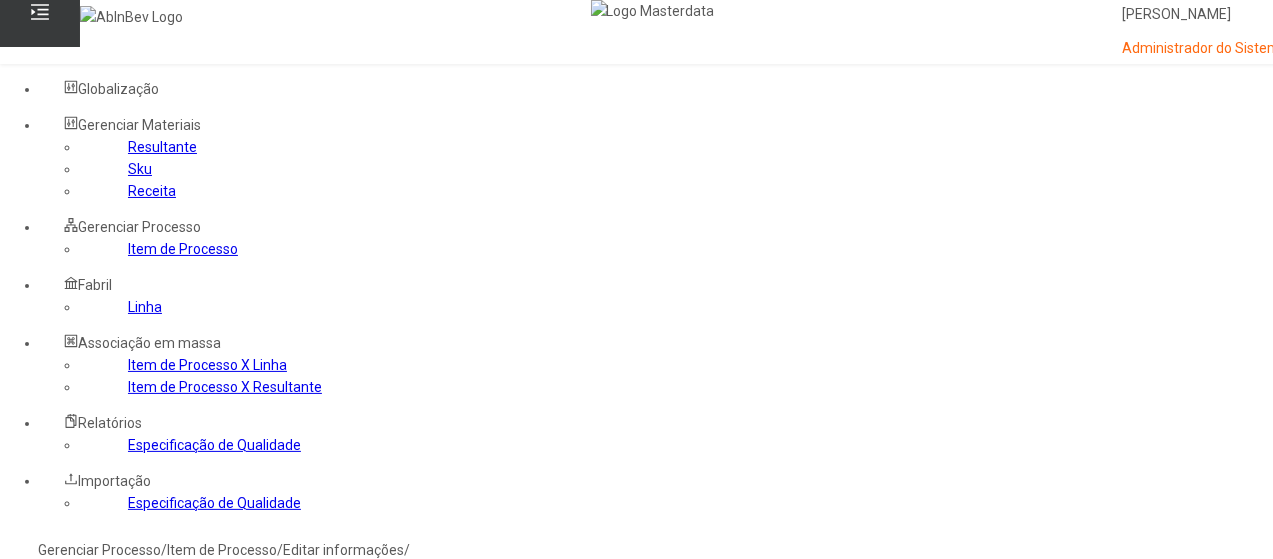 click on "Item de Processo" 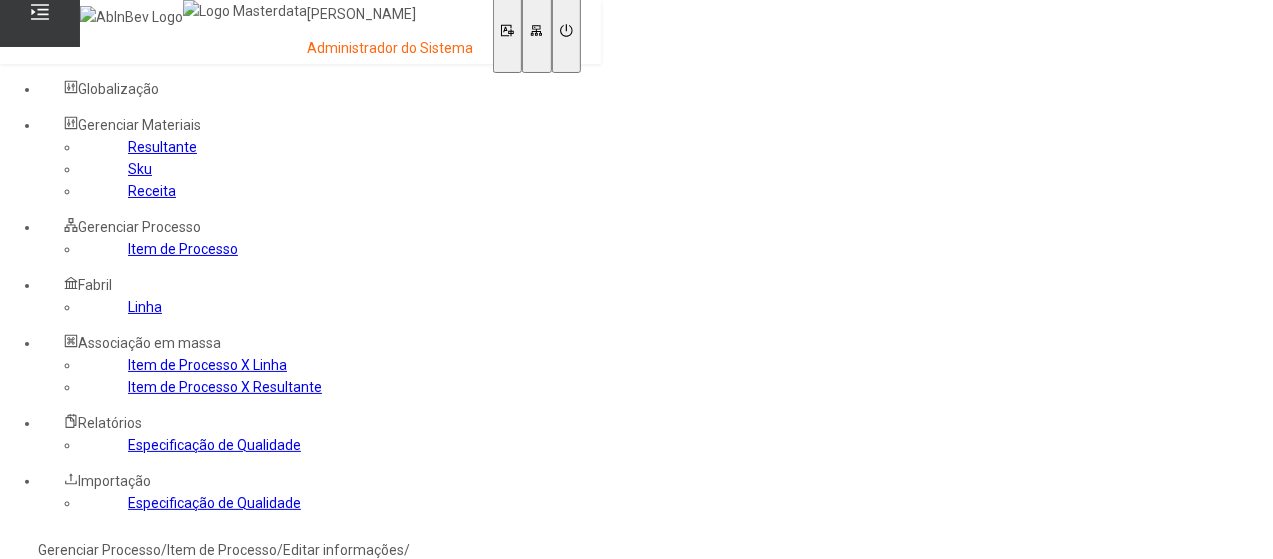 type on "***" 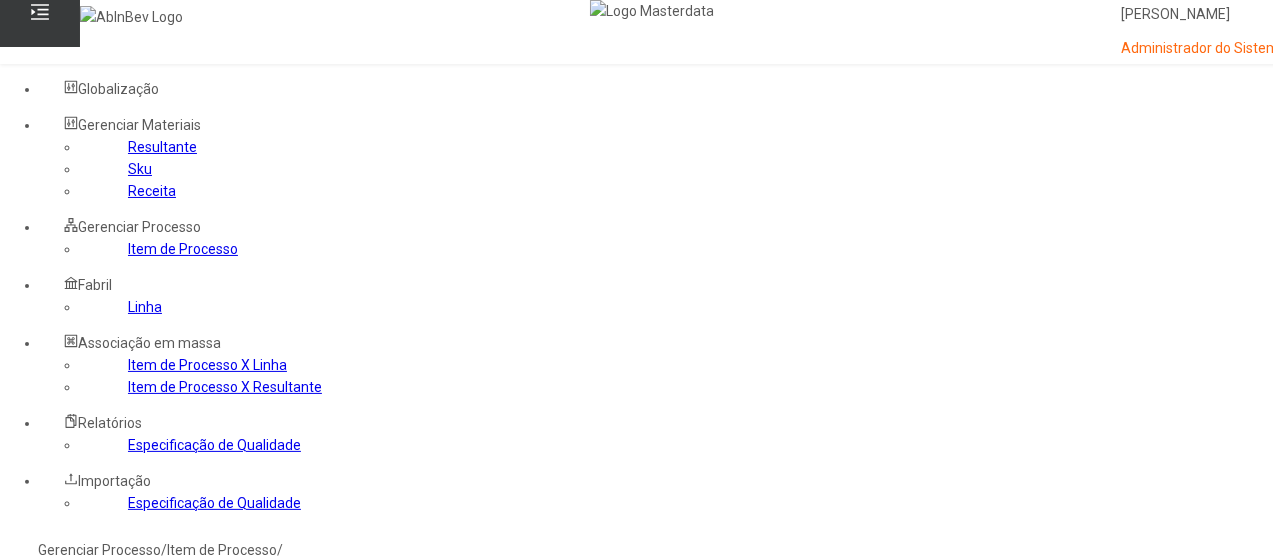 click 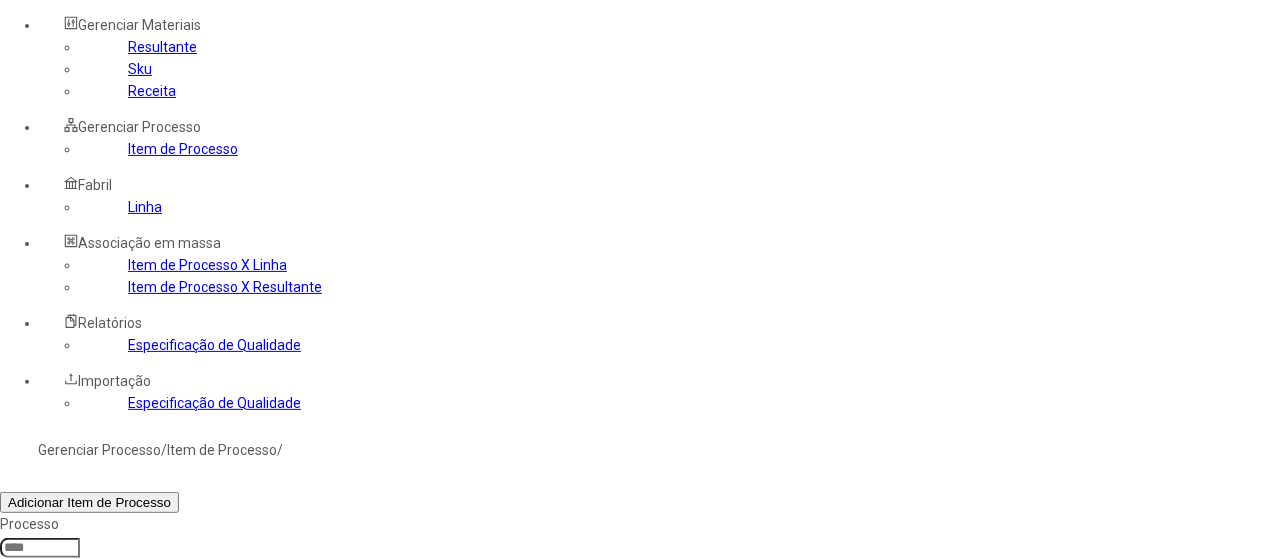 scroll, scrollTop: 200, scrollLeft: 0, axis: vertical 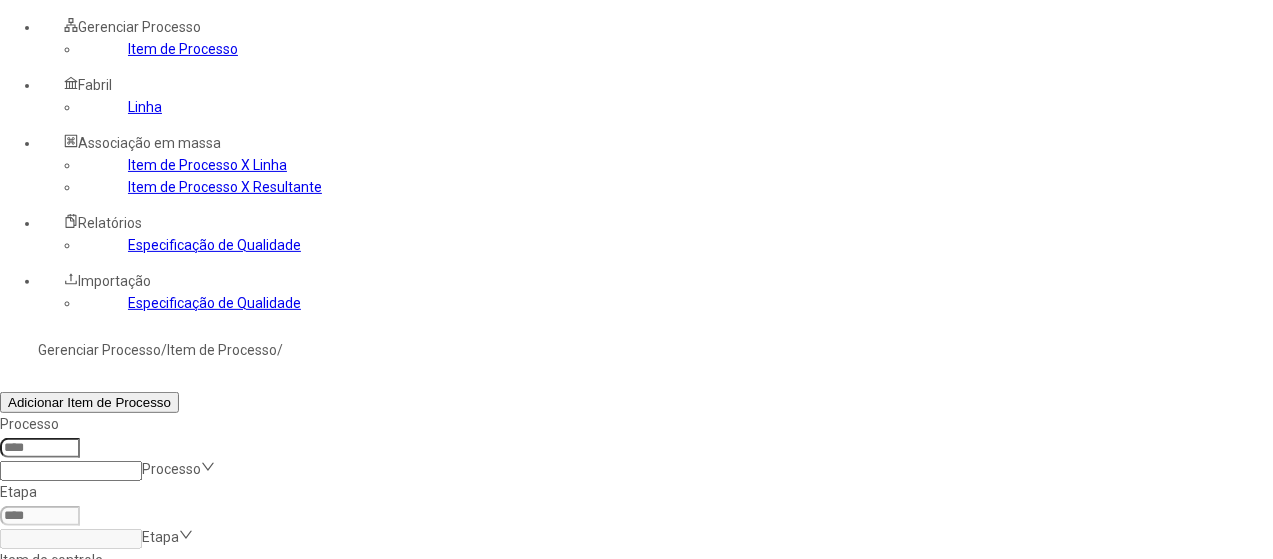 click 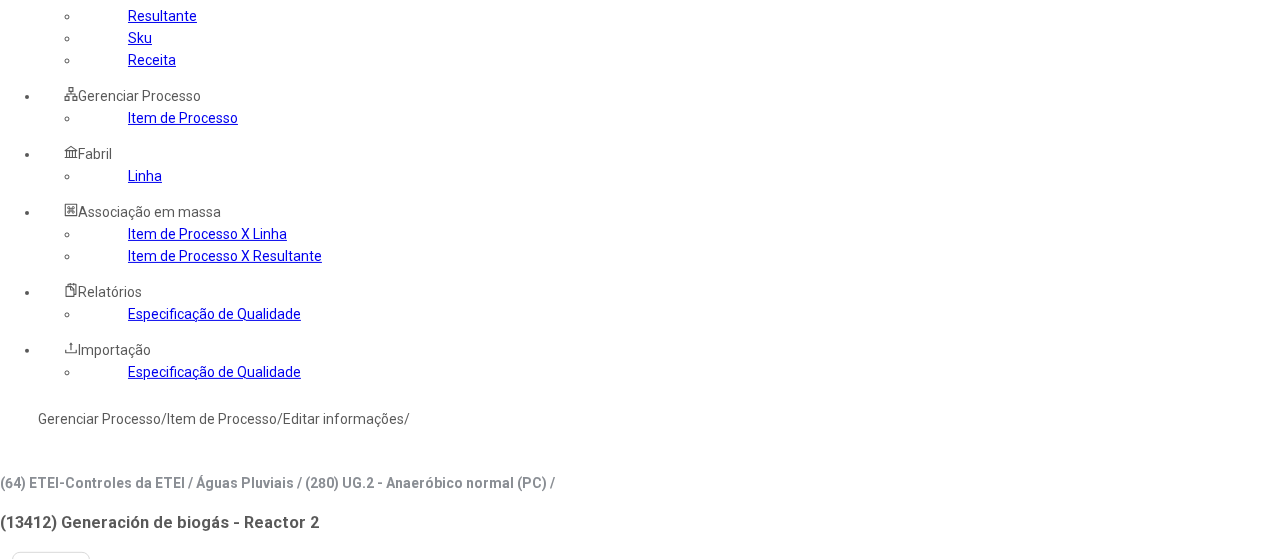 scroll, scrollTop: 100, scrollLeft: 0, axis: vertical 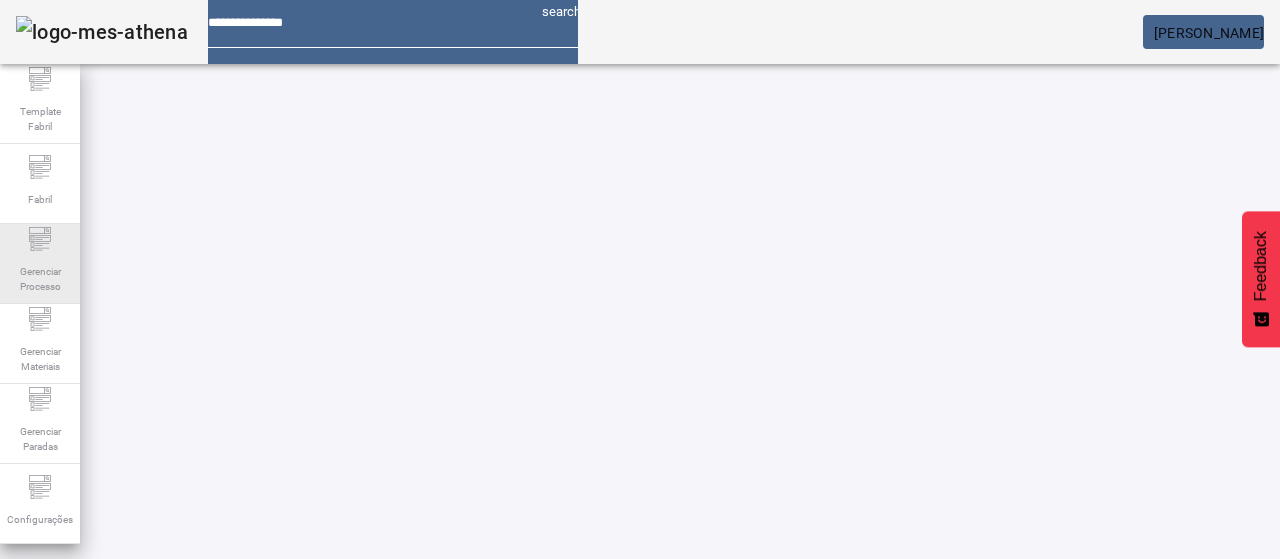 click on "Gerenciar Processo" 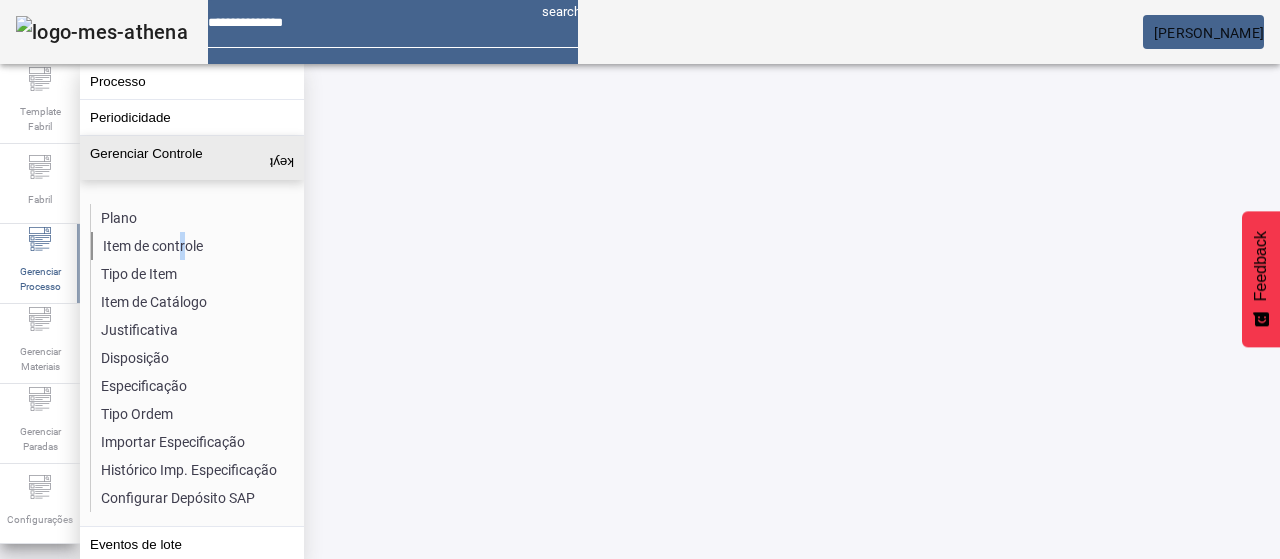 click on "Item de controle" 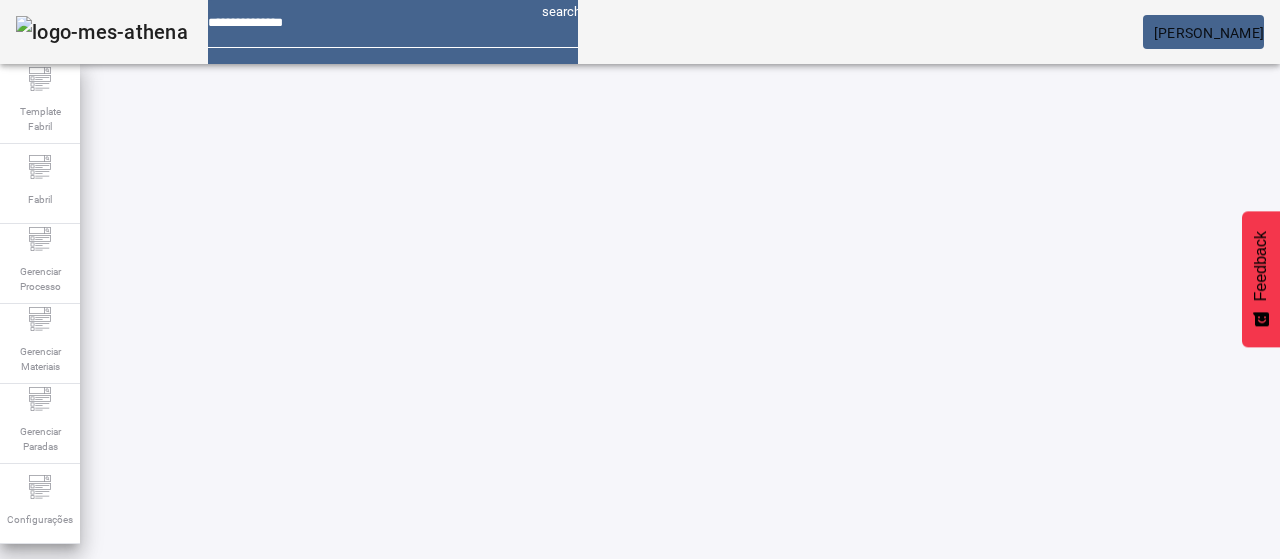 click 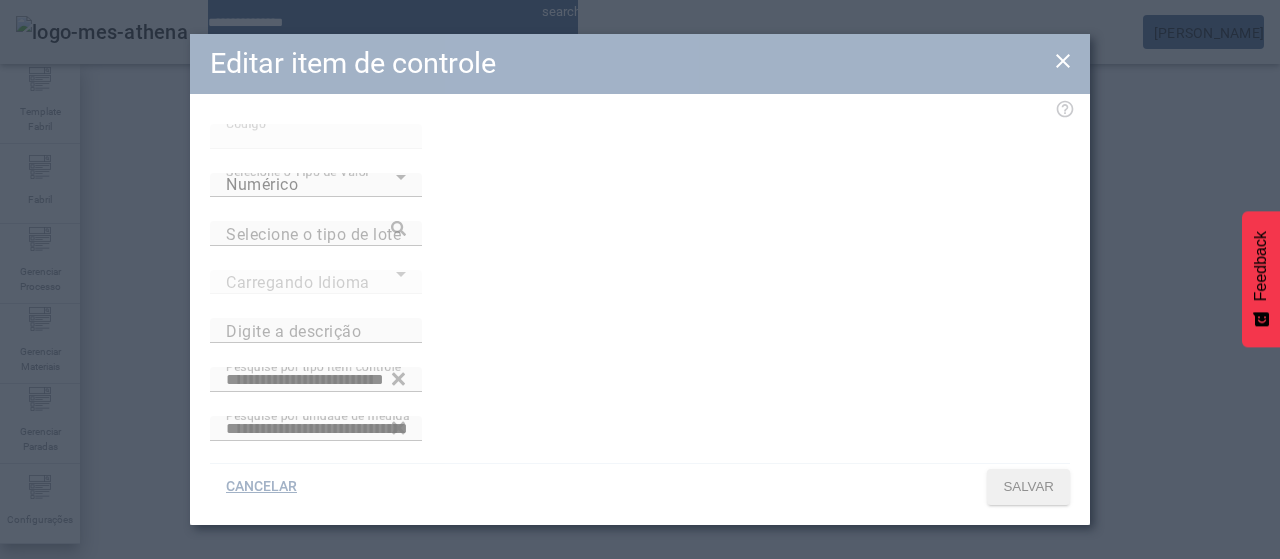 type on "**********" 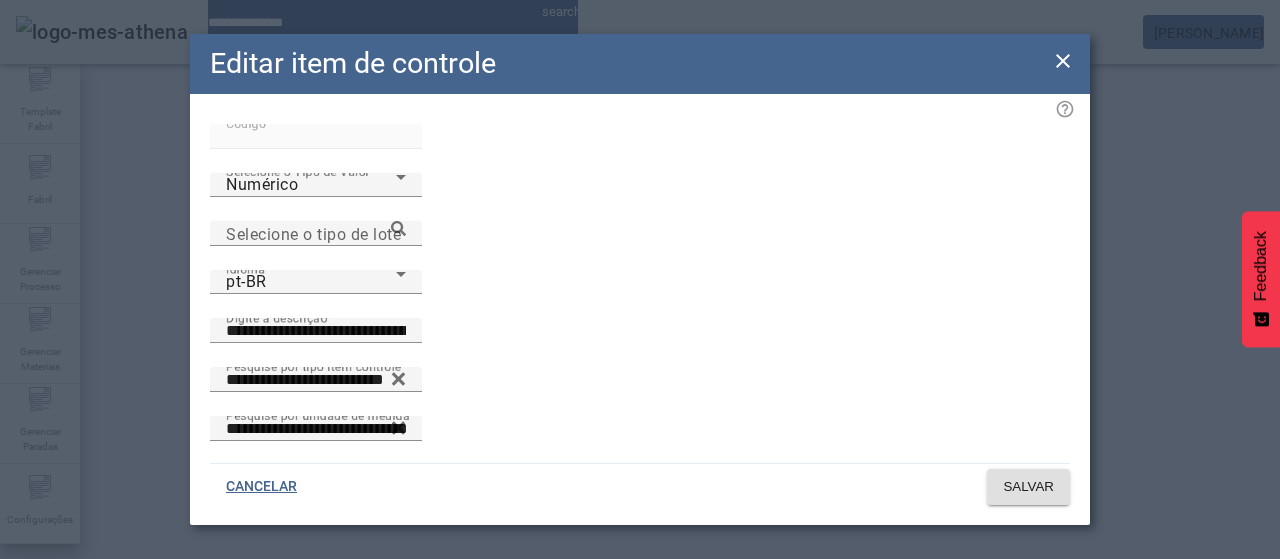 click on "**********" at bounding box center [316, 489] 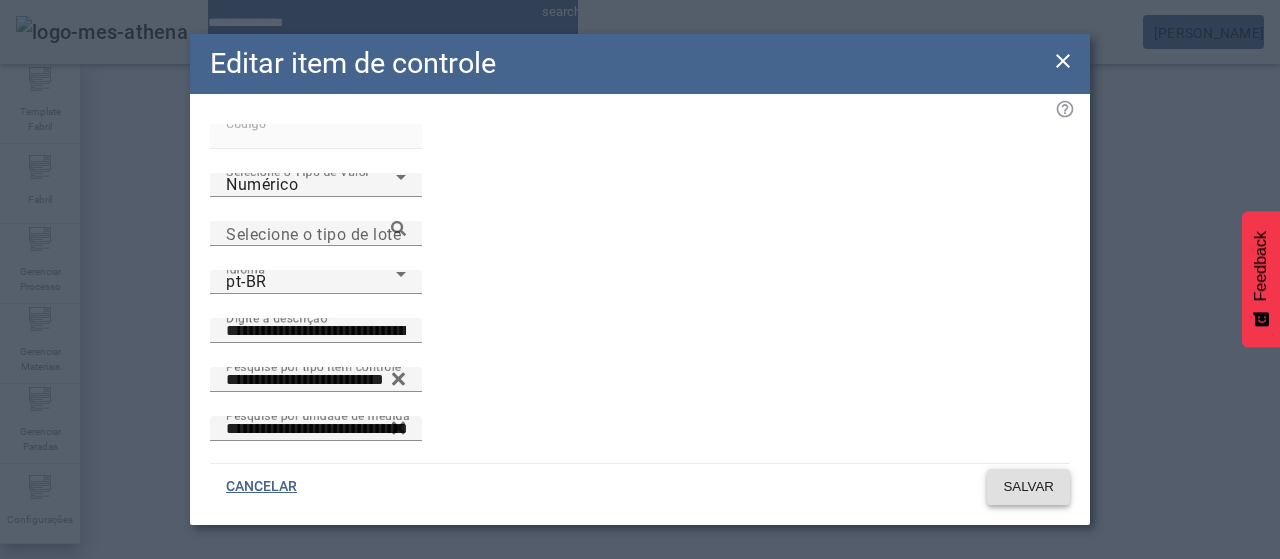 click 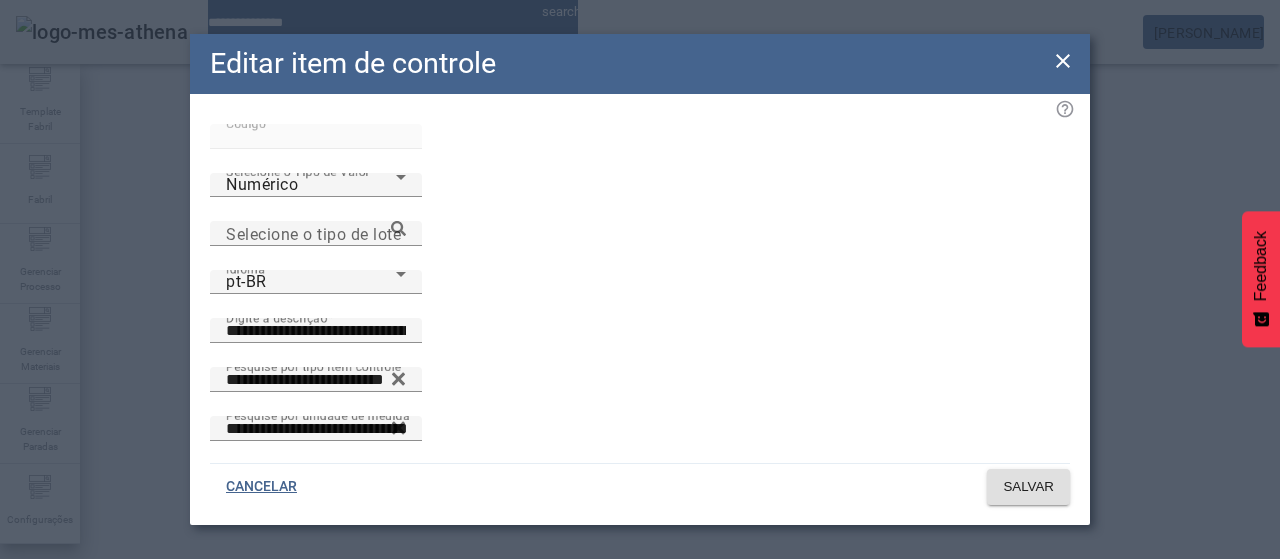 click on "**********" at bounding box center [316, 489] 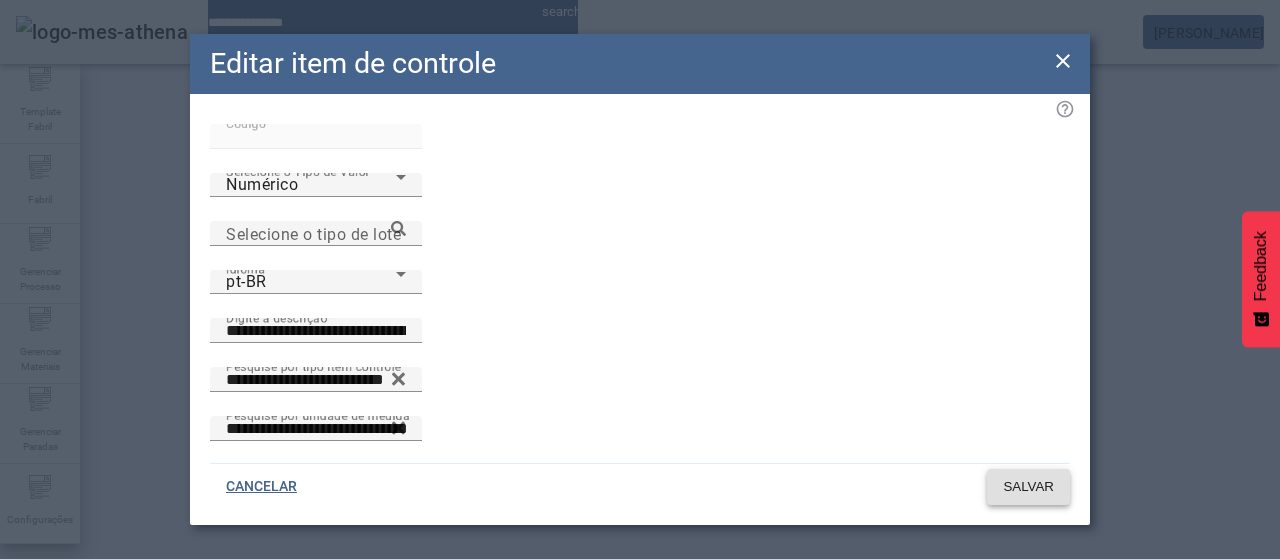 click on "SALVAR" 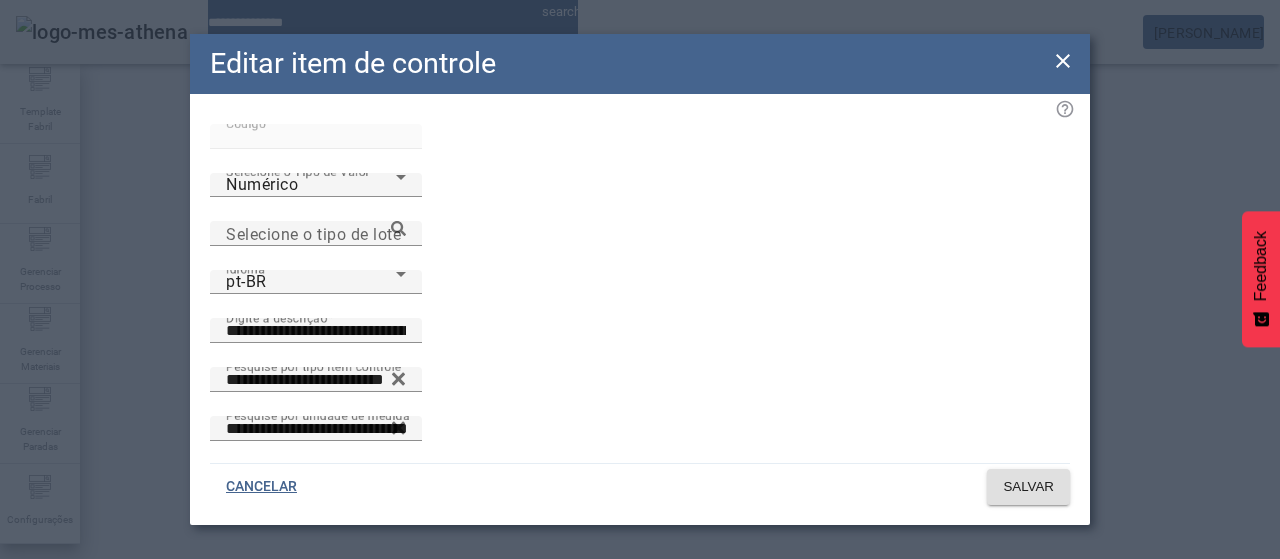 click on "**********" at bounding box center (316, 489) 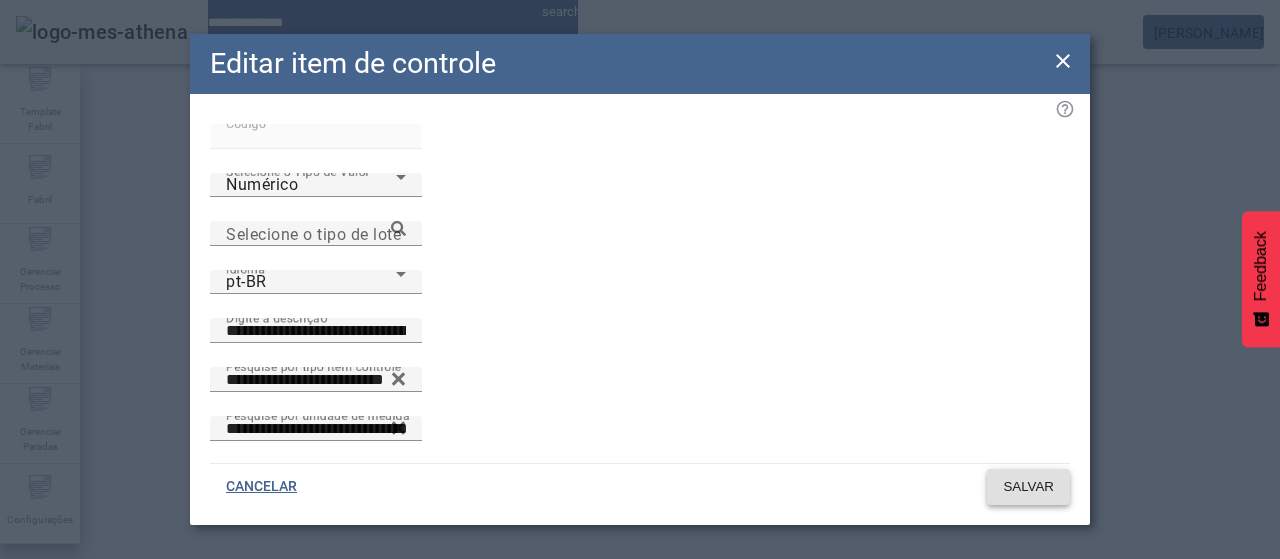 click 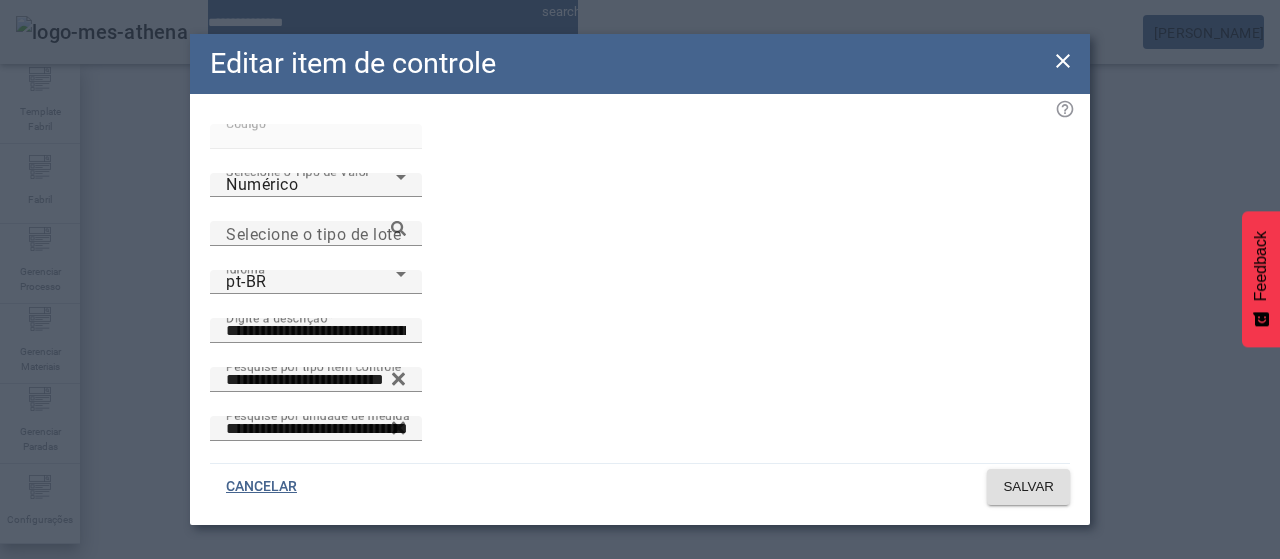 drag, startPoint x: 386, startPoint y: 419, endPoint x: 178, endPoint y: 387, distance: 210.44714 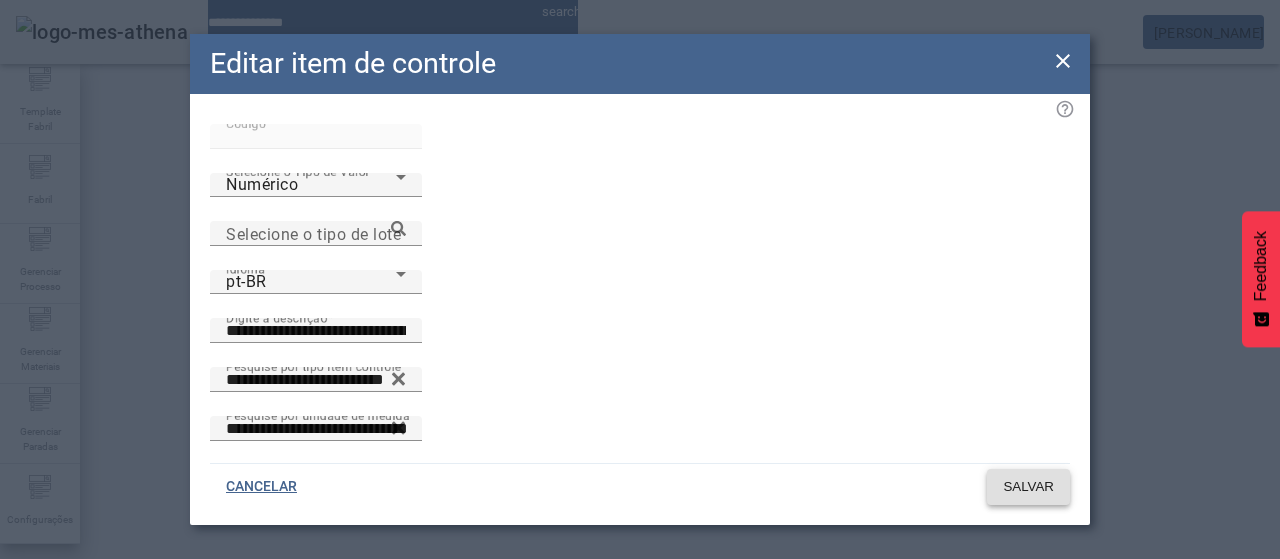 click on "SALVAR" 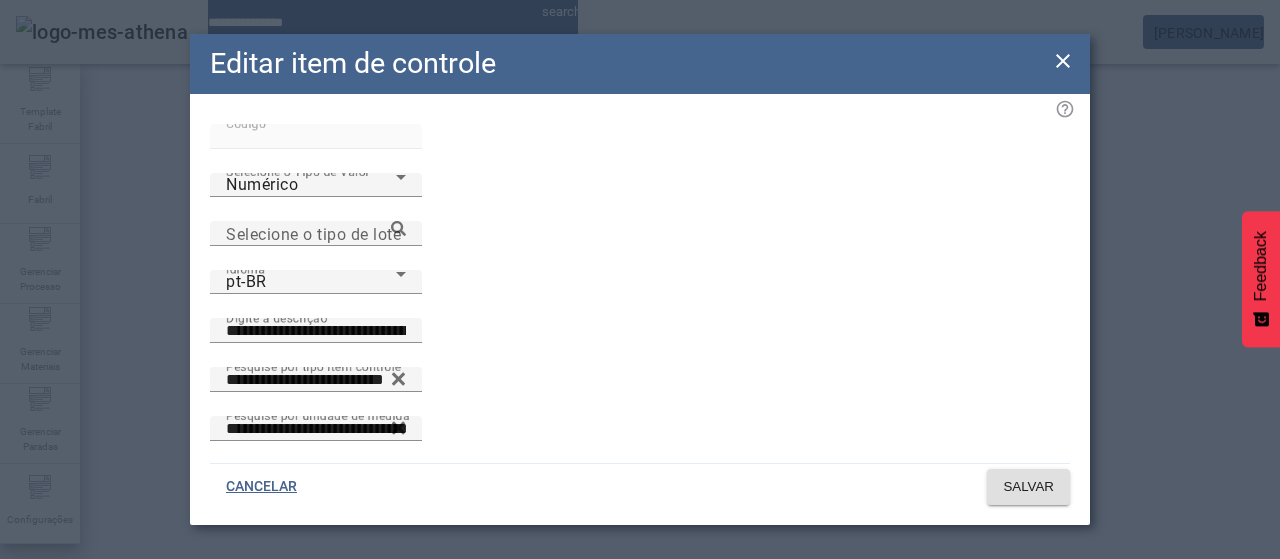 click on "**********" at bounding box center [316, 489] 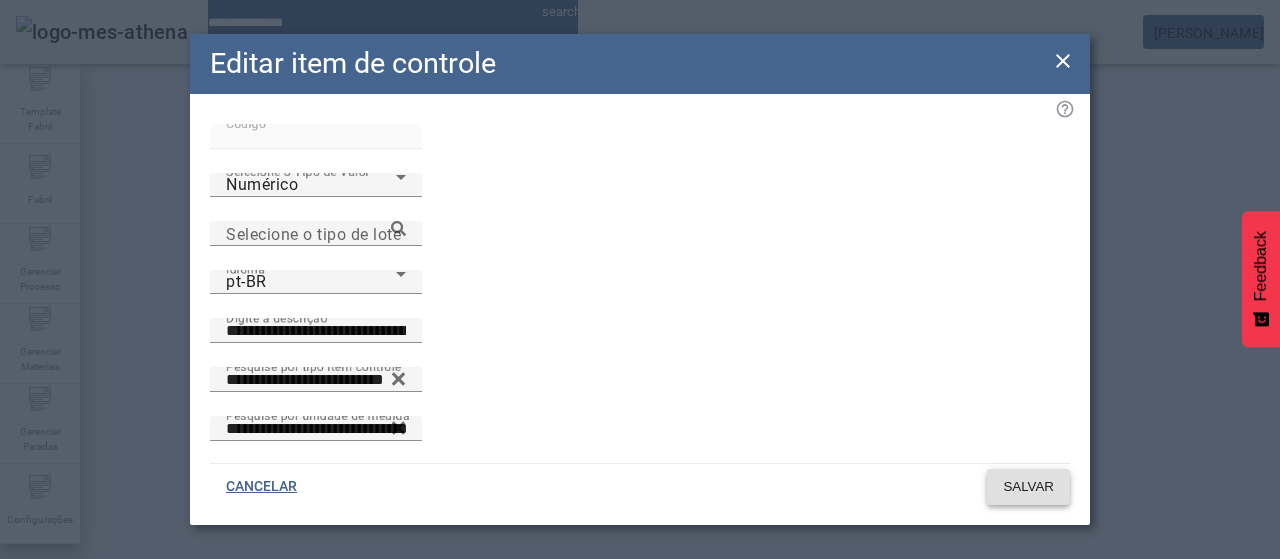 click on "SALVAR" 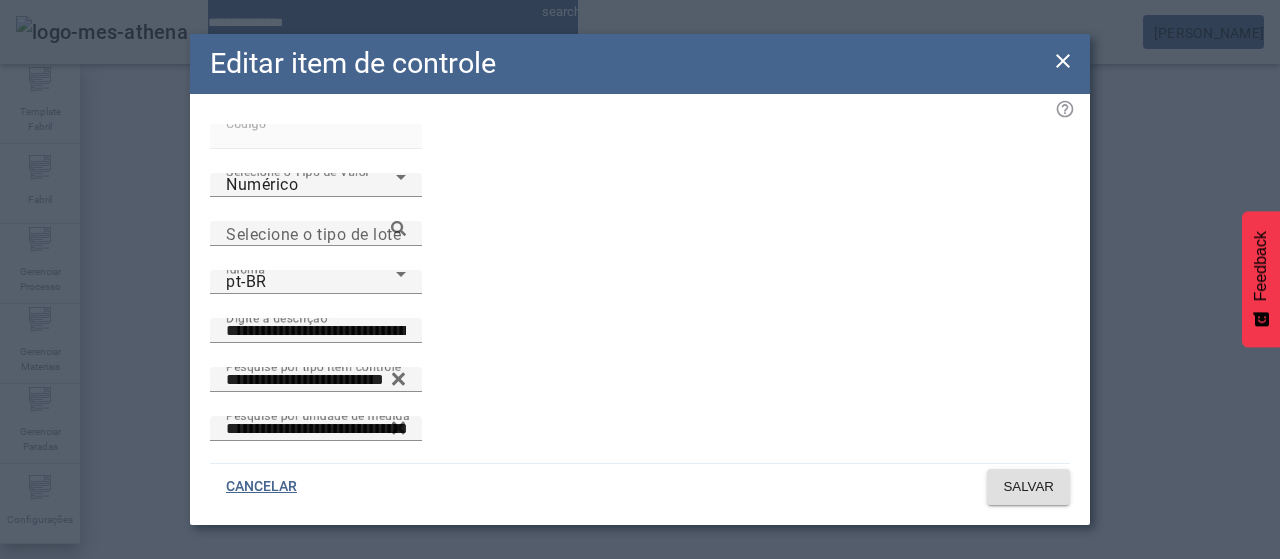 click on "**********" at bounding box center (316, 489) 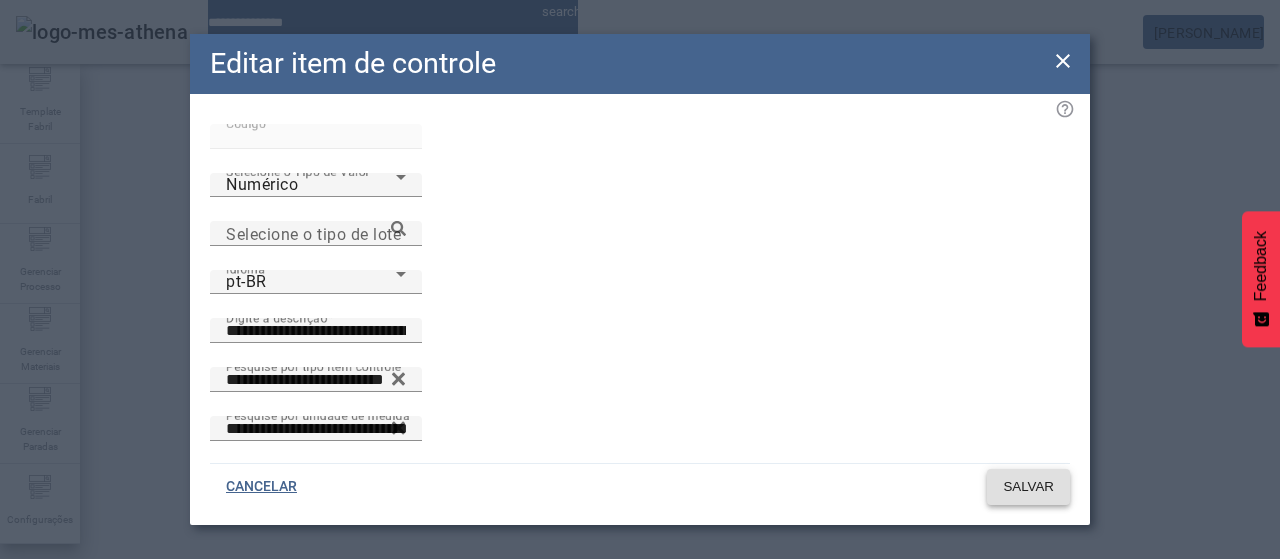 type on "**********" 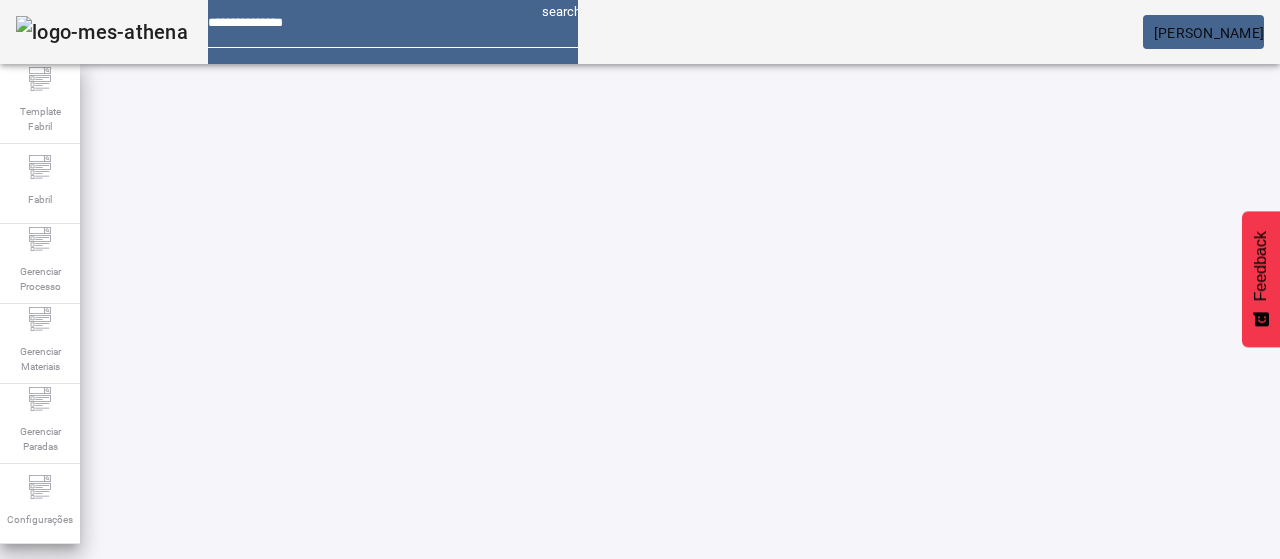 drag, startPoint x: 479, startPoint y: 418, endPoint x: 472, endPoint y: 383, distance: 35.69314 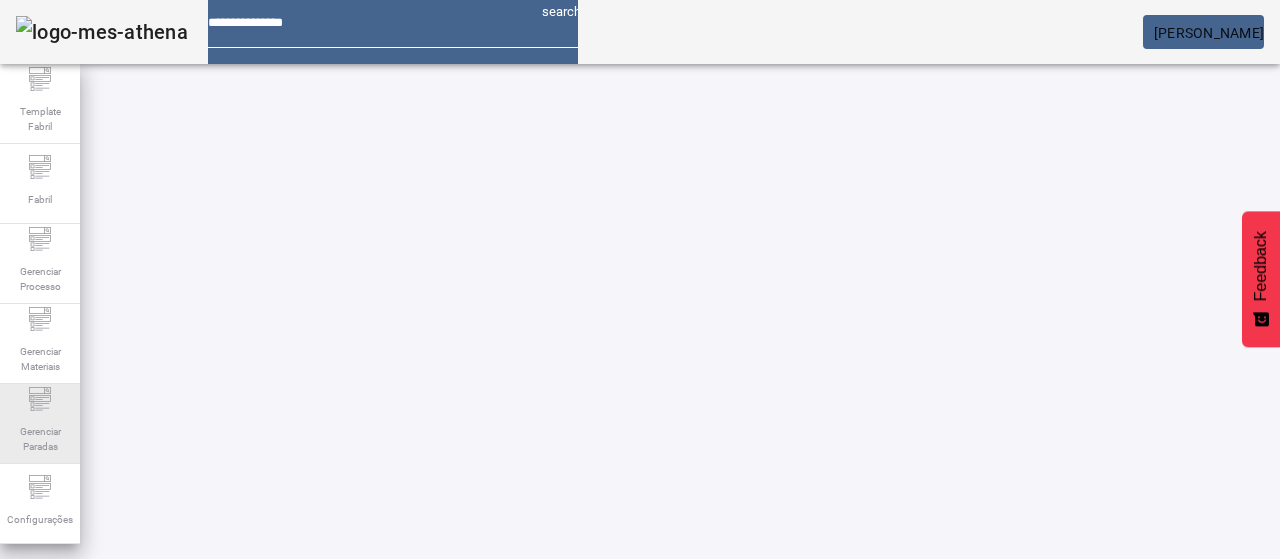 copy on "Índice de Geração de Biogás (Rendimento) - Reator 2" 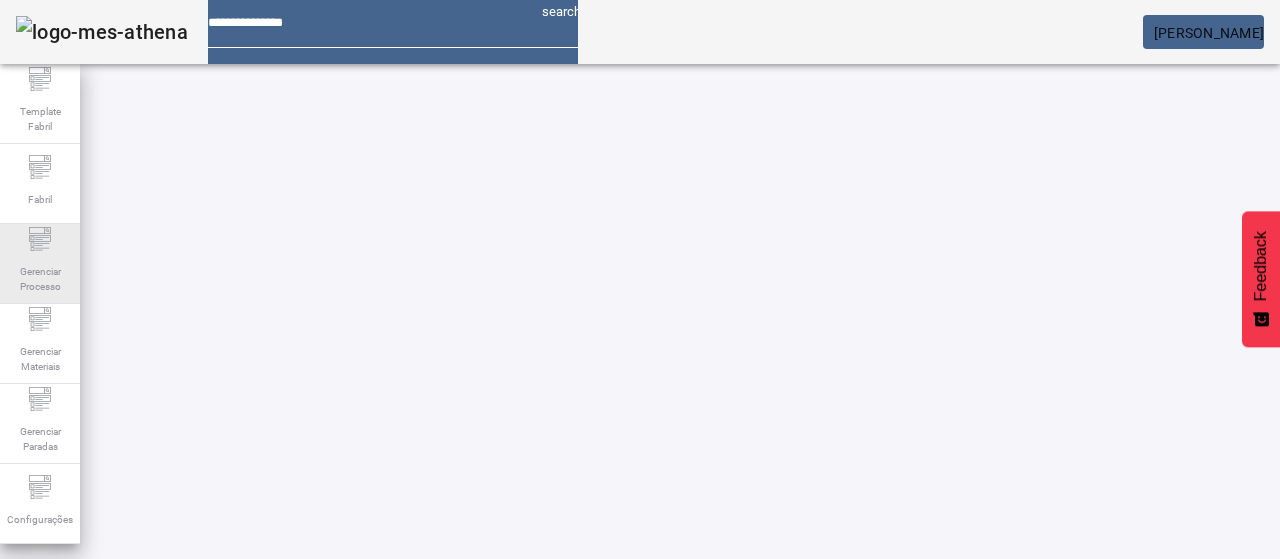 click on "Gerenciar Processo" 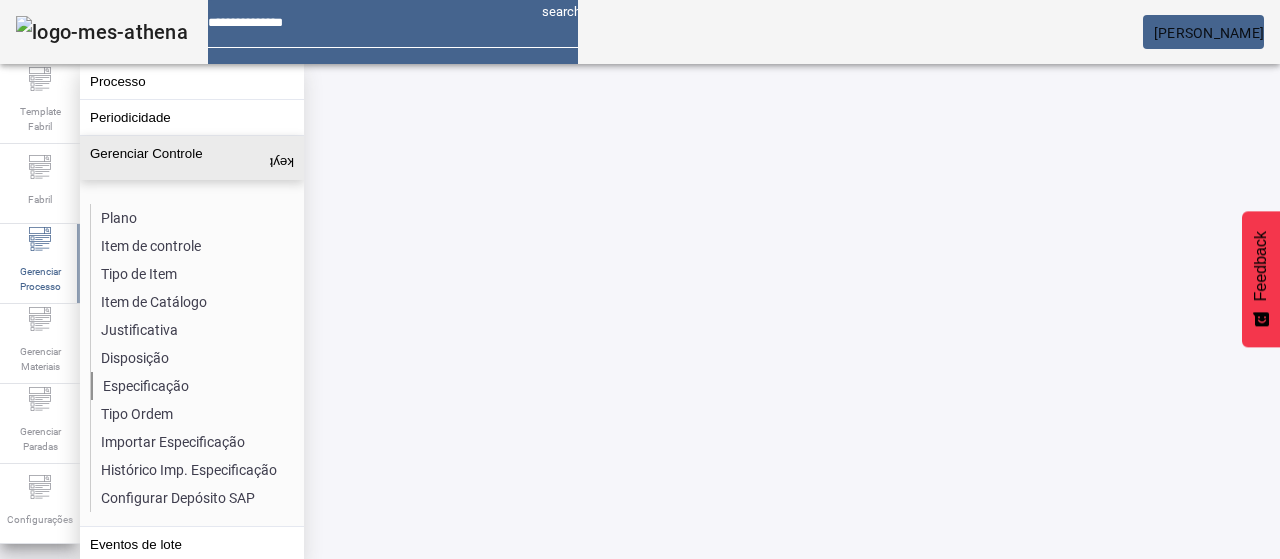 click on "Especificação" 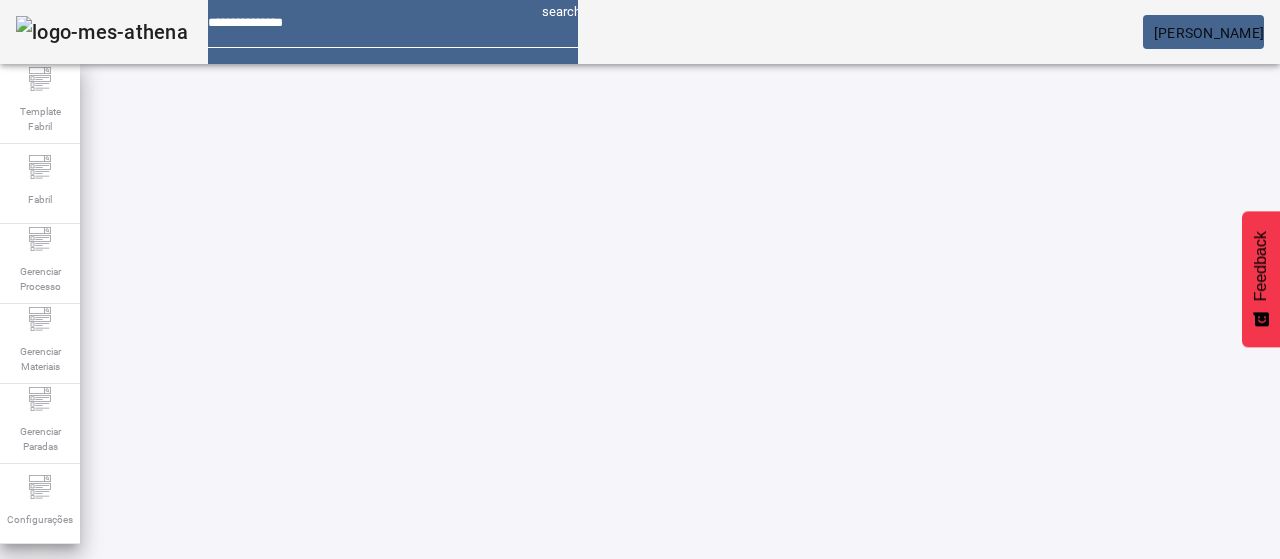click on "Pesquise por item de controle" at bounding box center (116, 601) 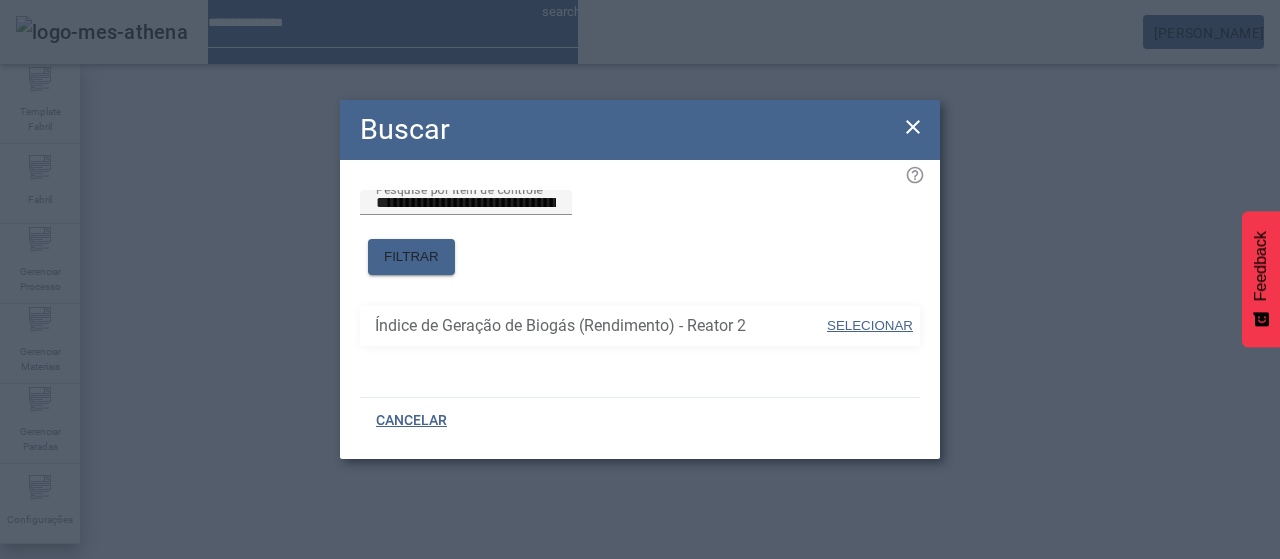 click on "SELECIONAR" at bounding box center [870, 325] 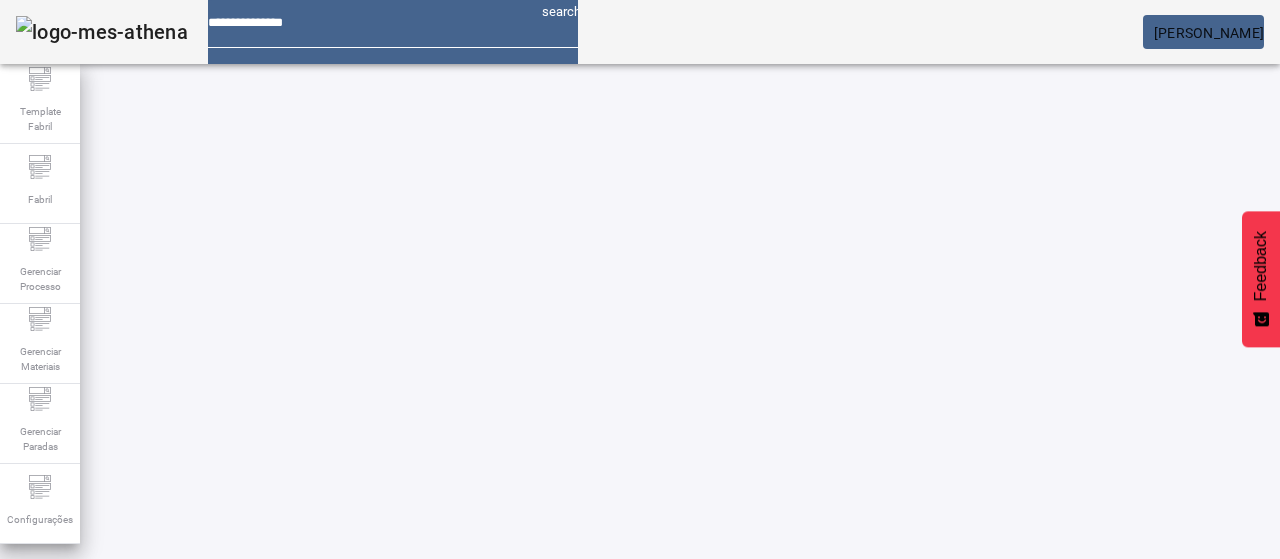 click on "FILTRAR" 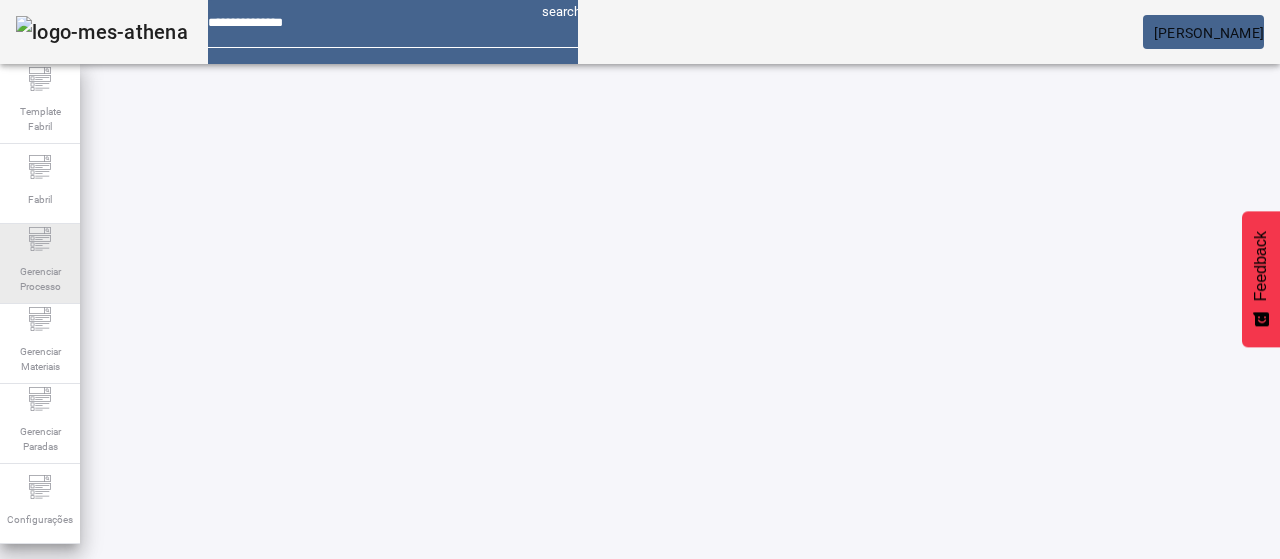 click on "Gerenciar Processo" 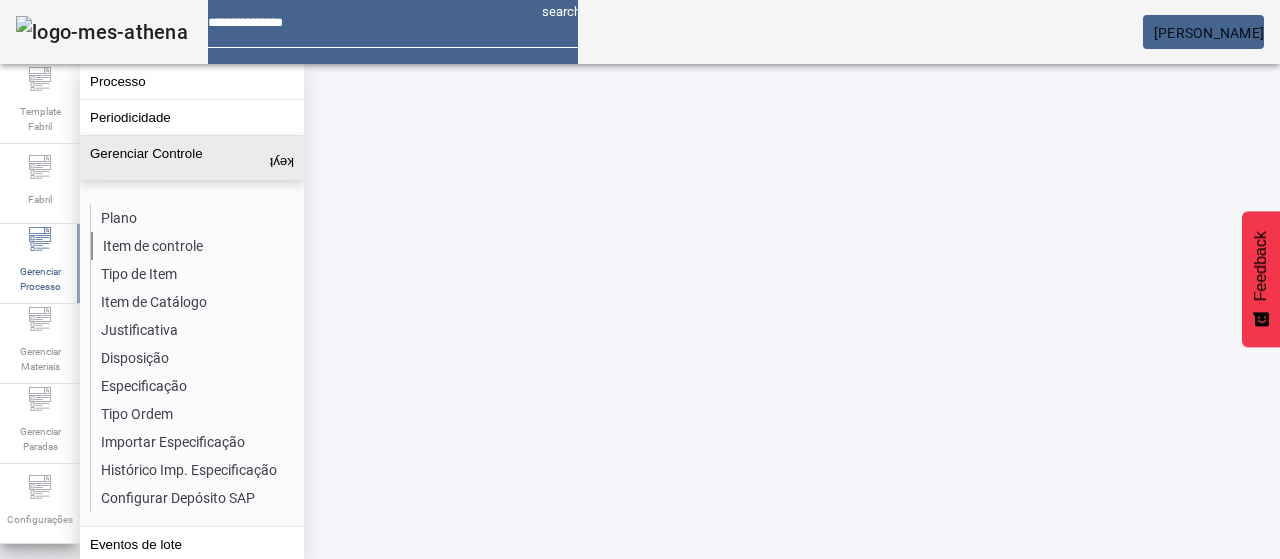 click on "Item de controle" 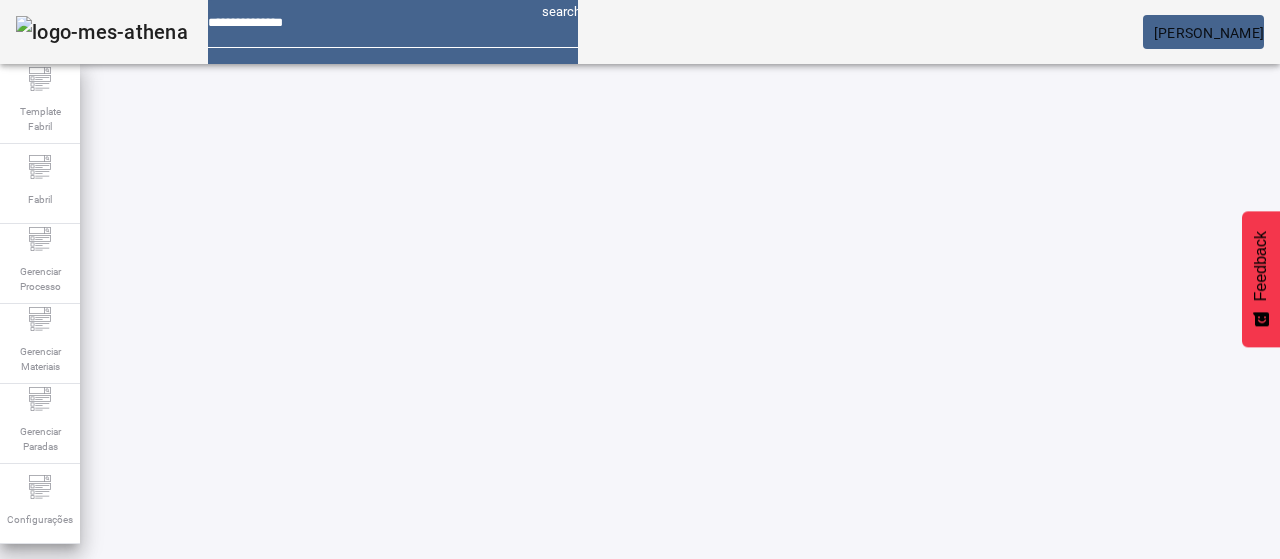 drag, startPoint x: 1125, startPoint y: 115, endPoint x: 724, endPoint y: 153, distance: 402.79648 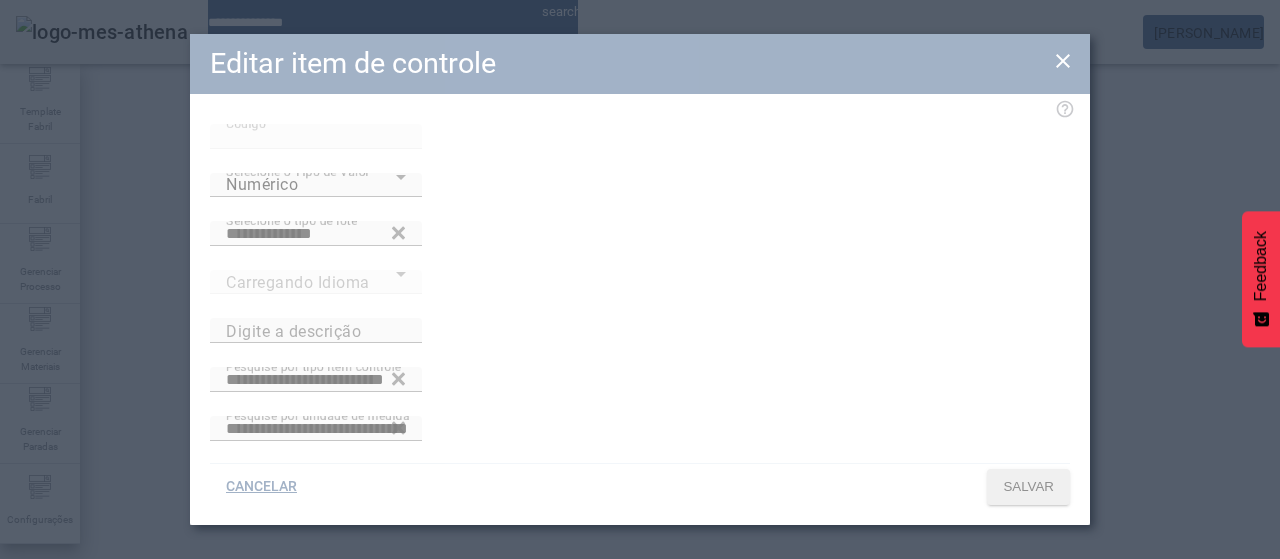 type on "**********" 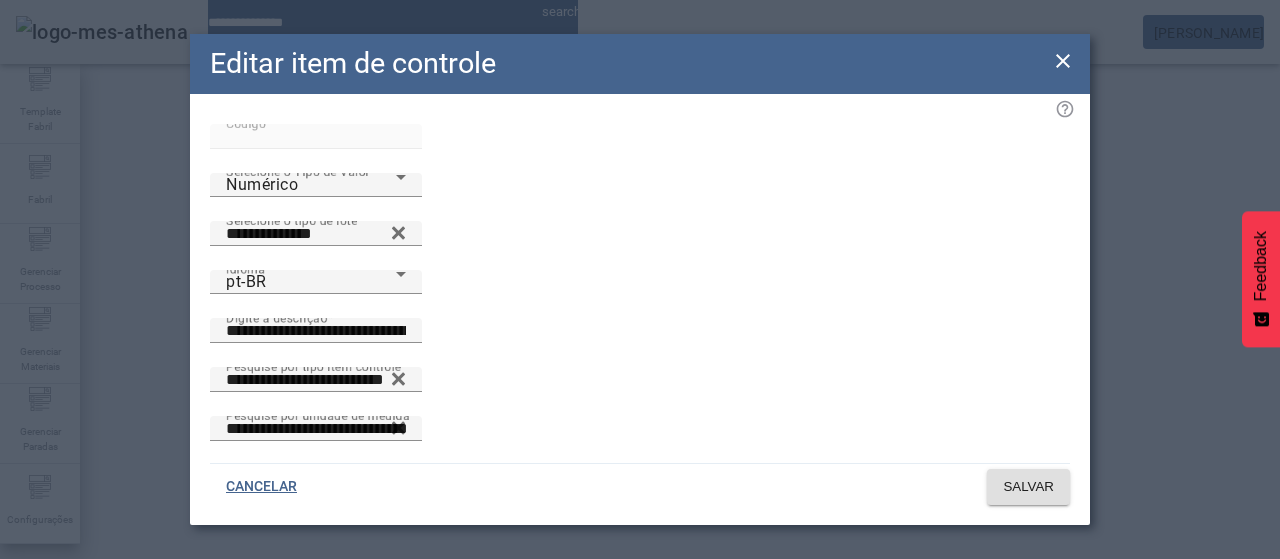 drag, startPoint x: 516, startPoint y: 400, endPoint x: 197, endPoint y: 413, distance: 319.26477 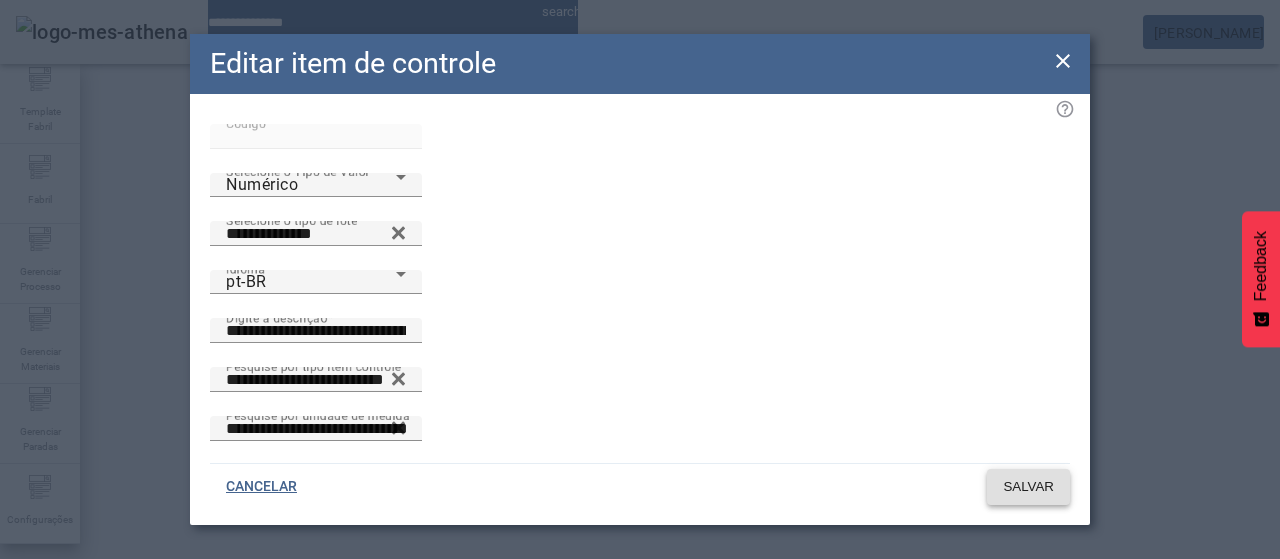 type on "**********" 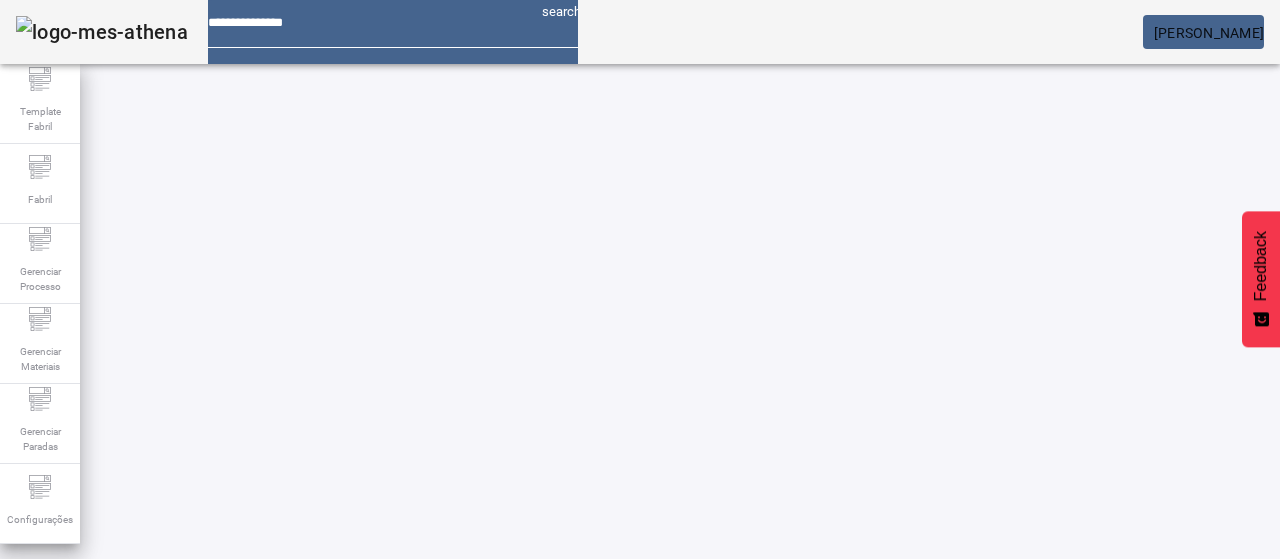 click on "LIMPAR" 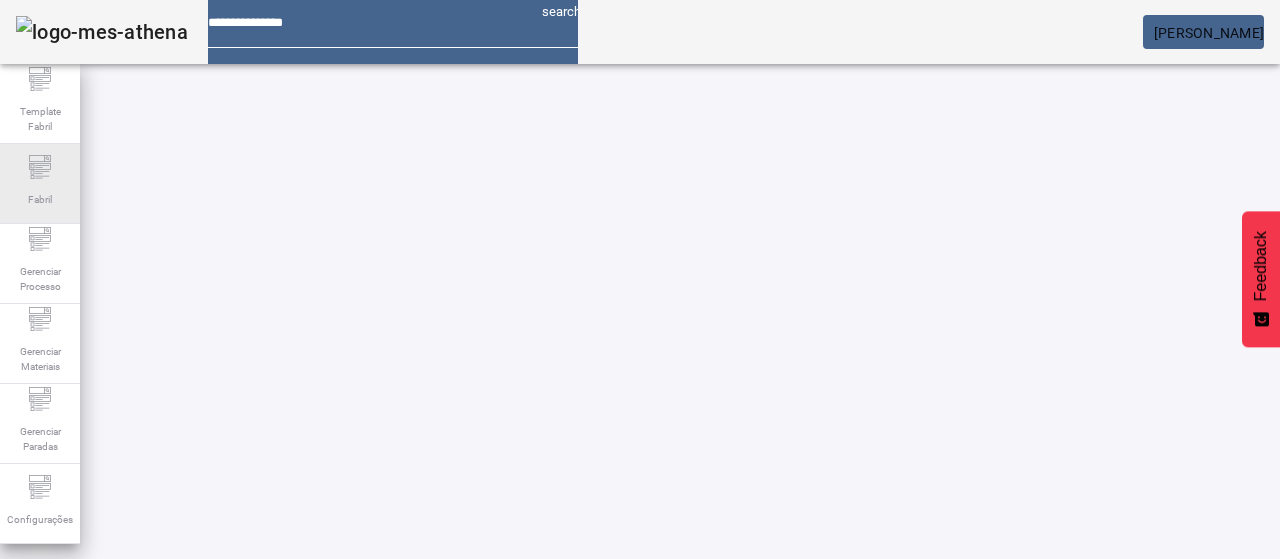 click on "Fabril" 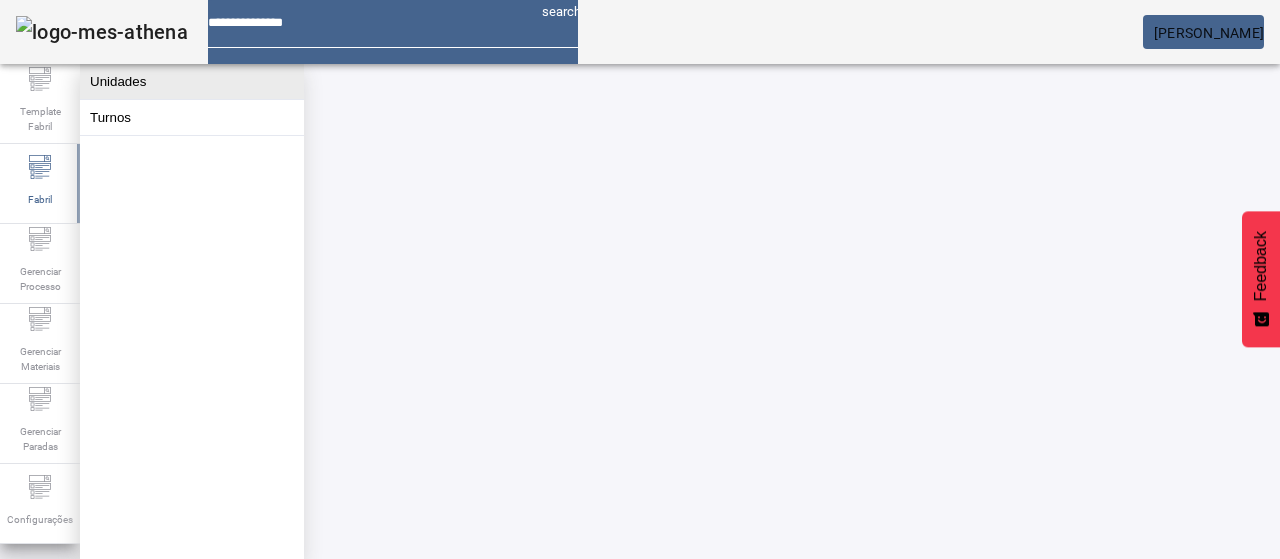 click on "Unidades" 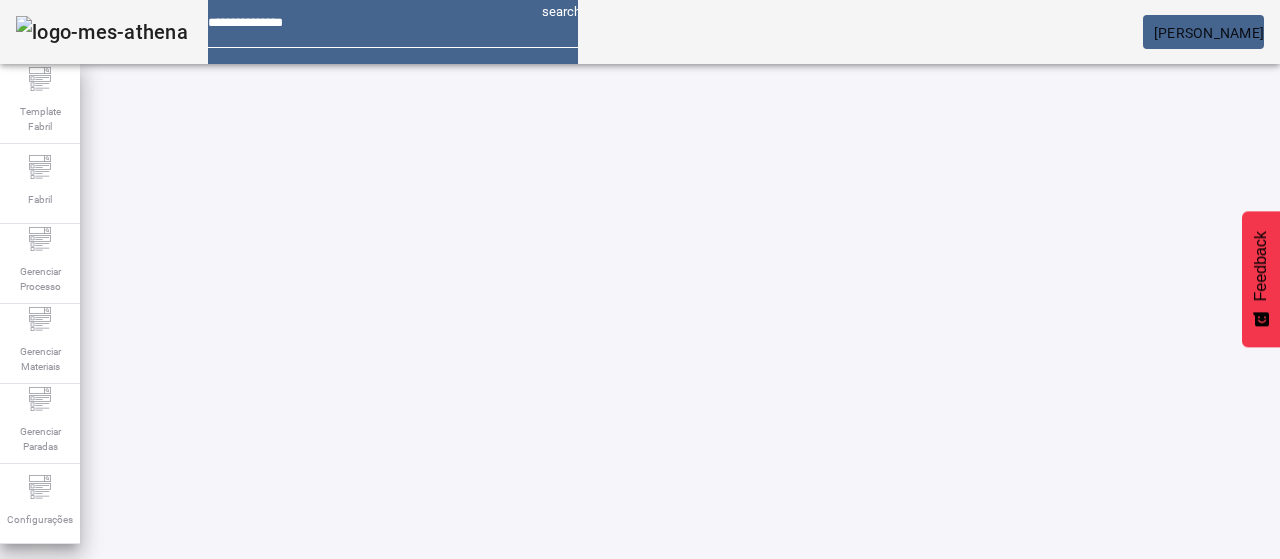 drag, startPoint x: 1177, startPoint y: 133, endPoint x: 956, endPoint y: 177, distance: 225.33752 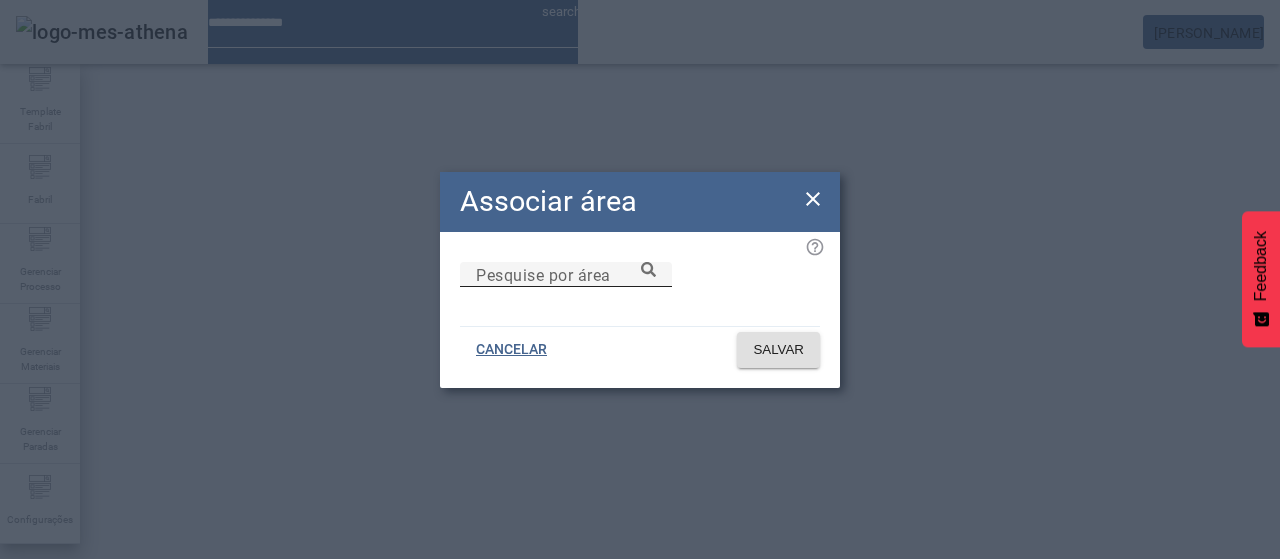 click 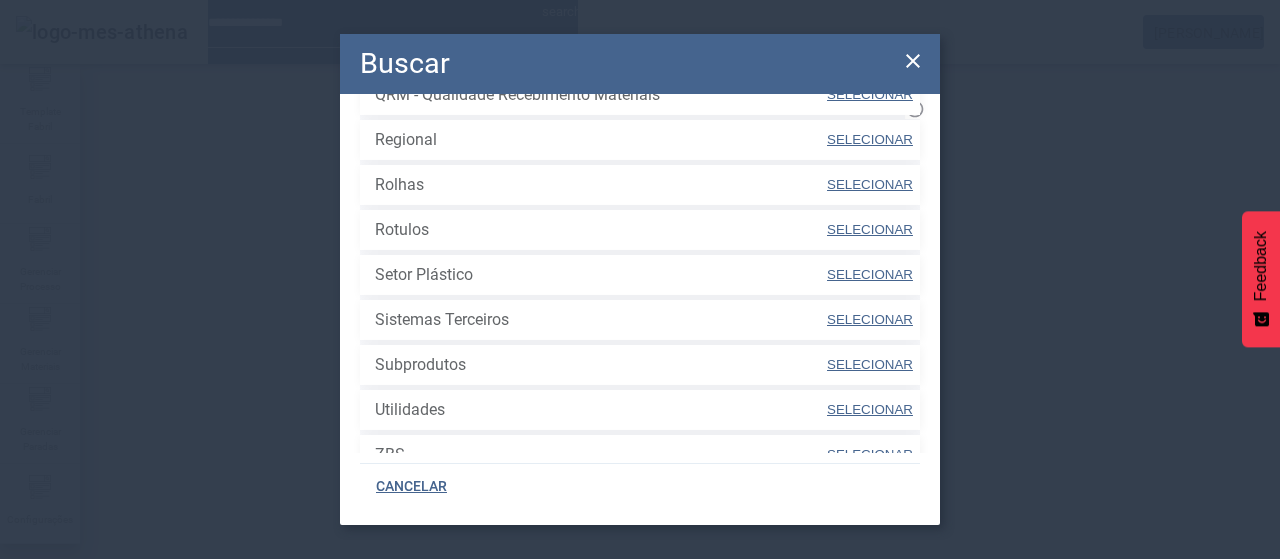 scroll, scrollTop: 1190, scrollLeft: 0, axis: vertical 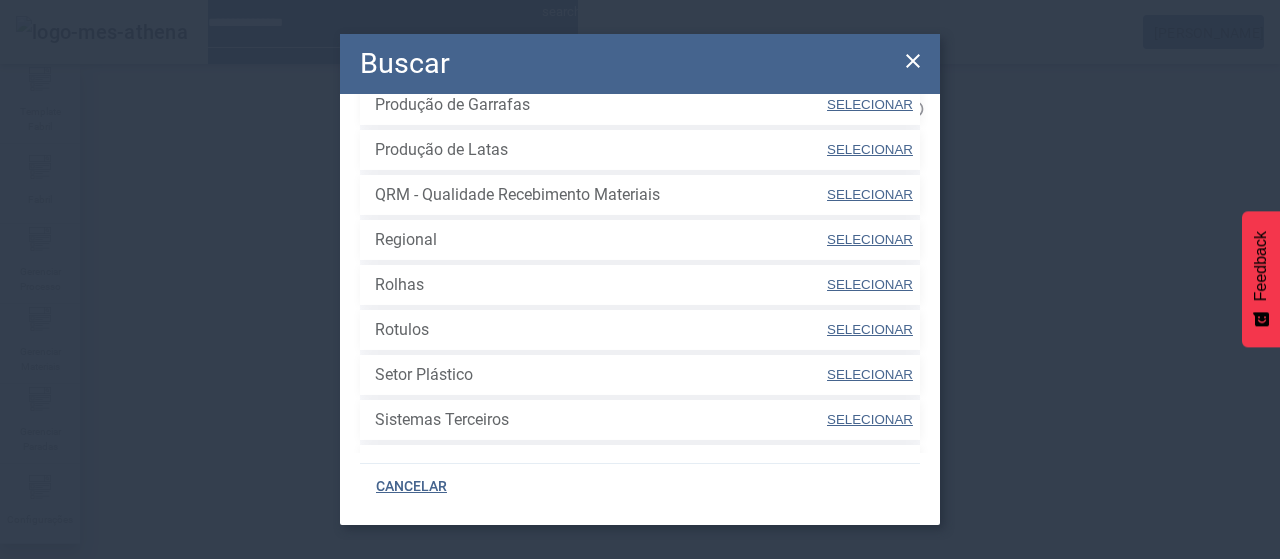 click at bounding box center [870, 285] 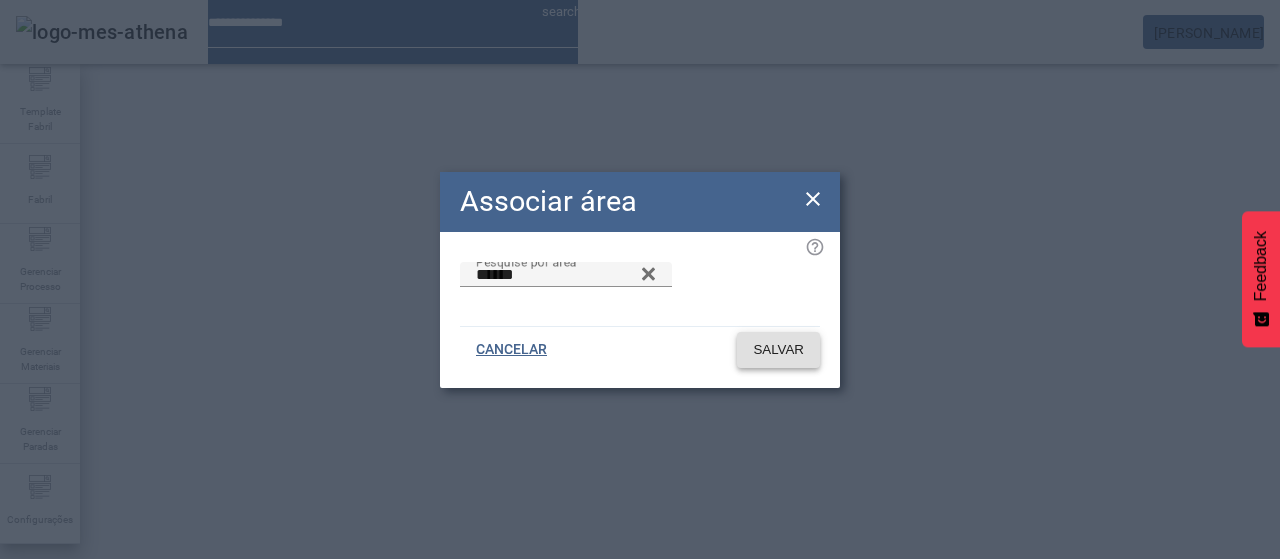click on "SALVAR" 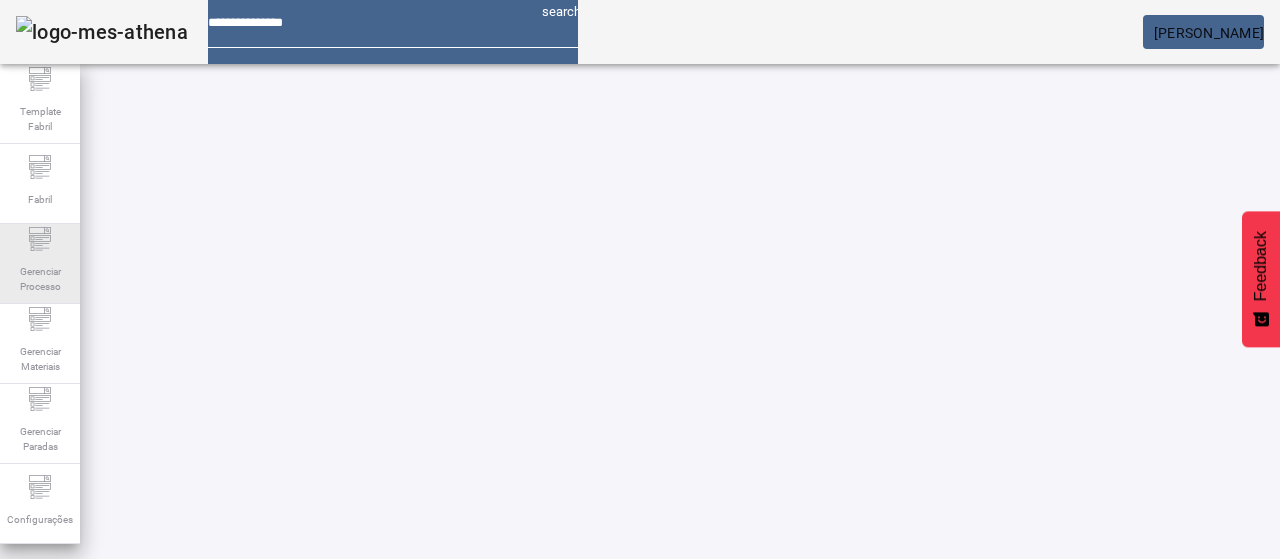 click 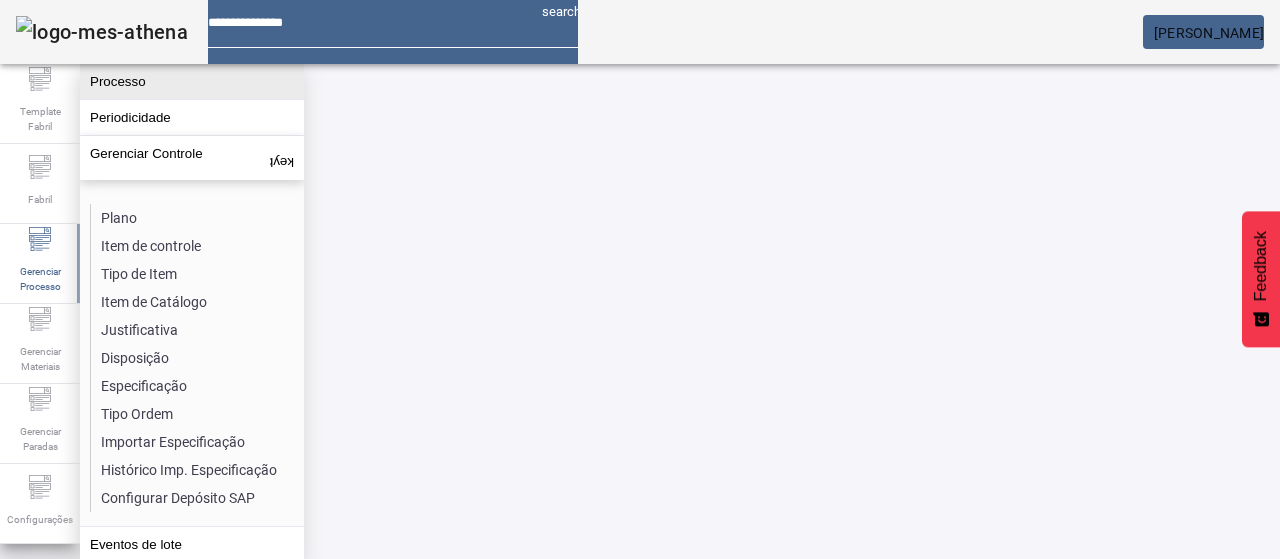 click on "Processo" 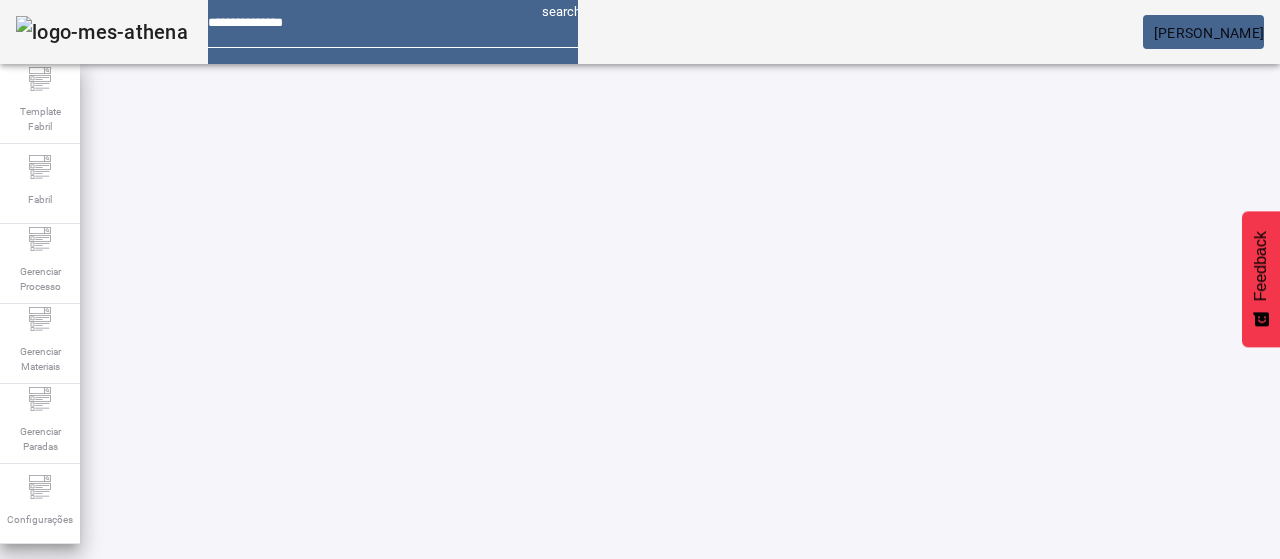 drag, startPoint x: 1180, startPoint y: 118, endPoint x: 1032, endPoint y: 149, distance: 151.21178 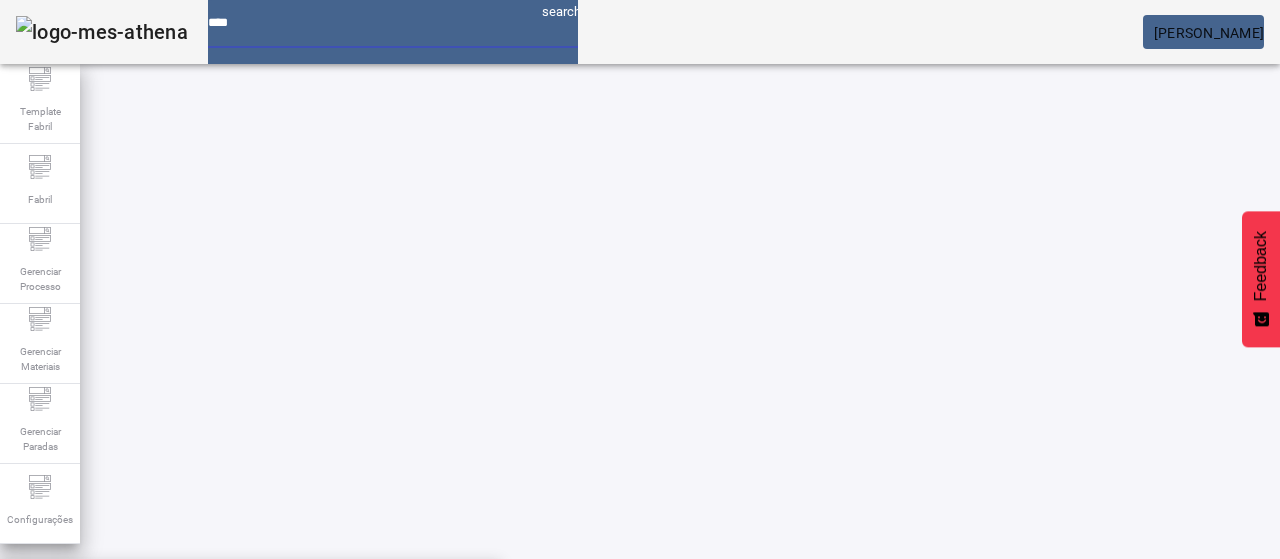 type on "****" 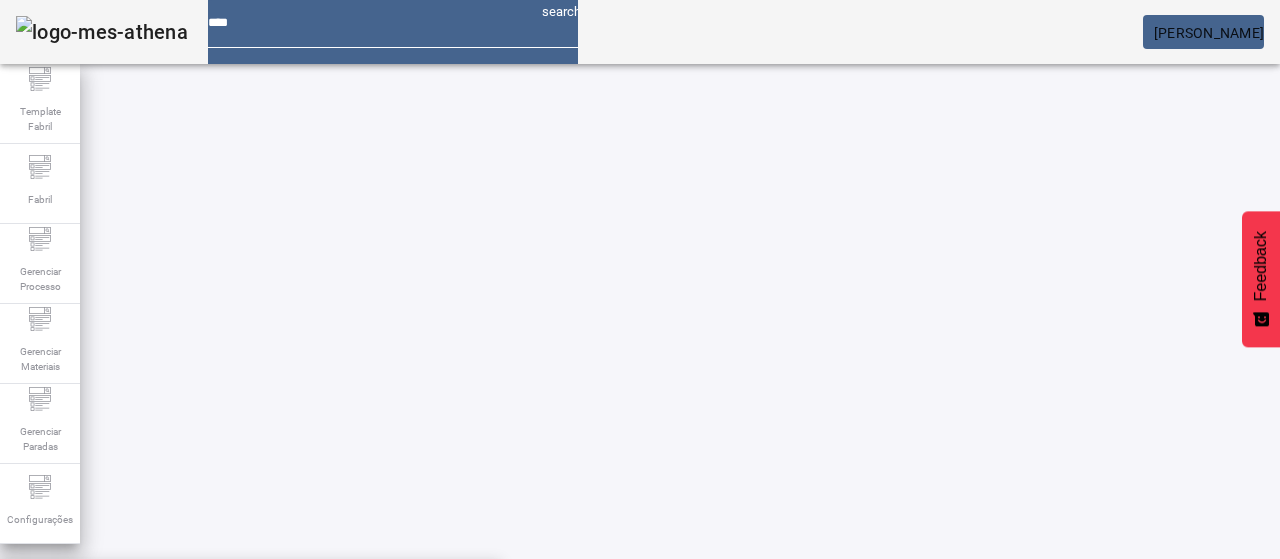 click on "Template Fabril > Área" at bounding box center (250, 591) 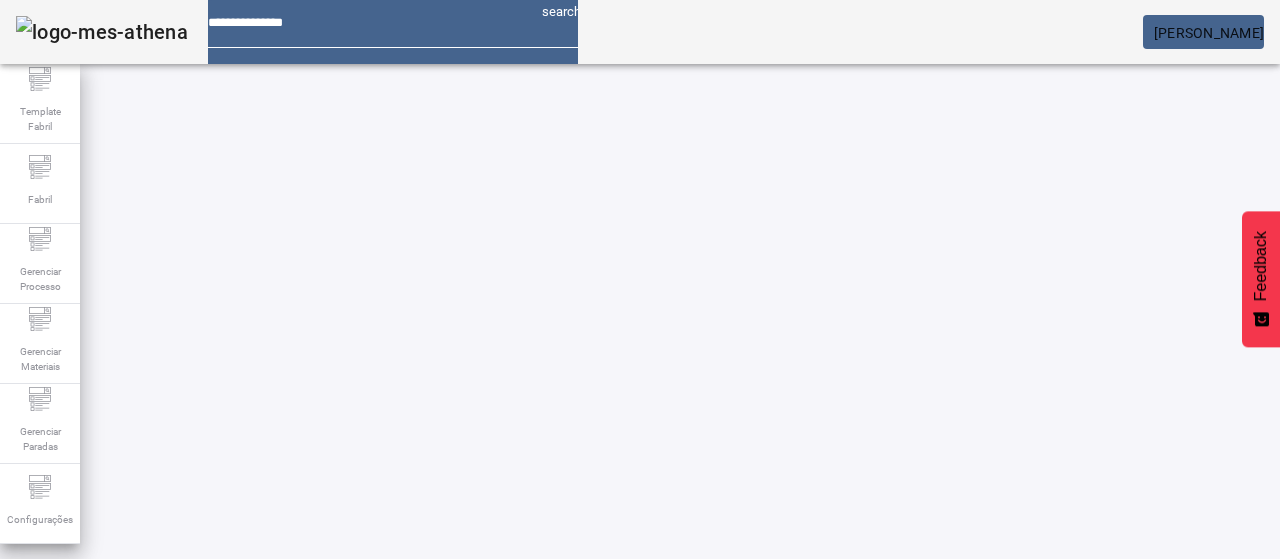 click 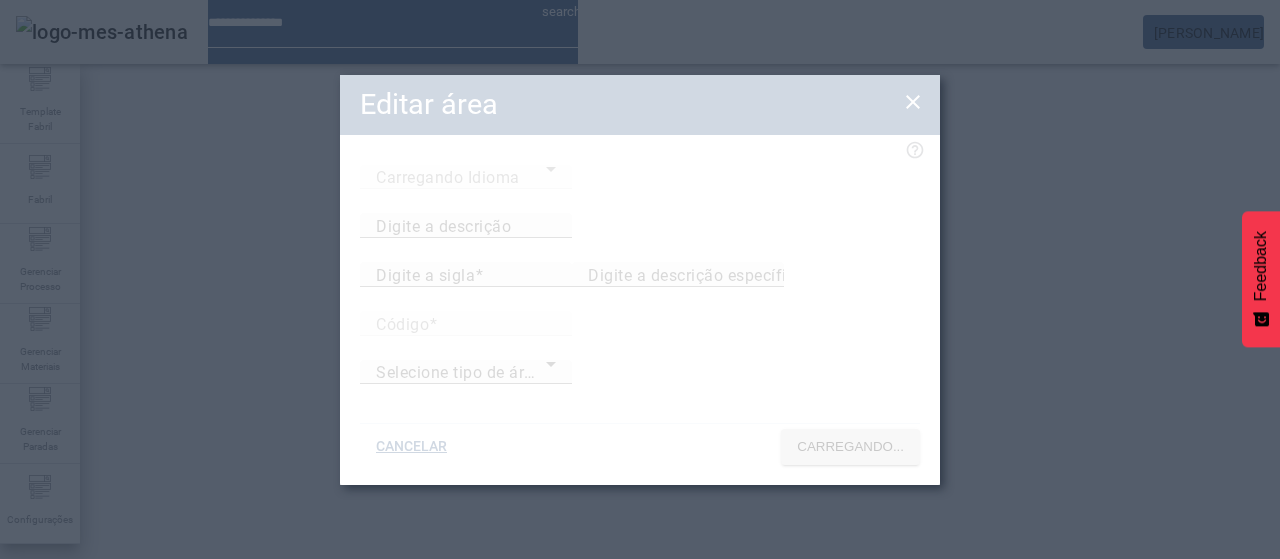 type on "***" 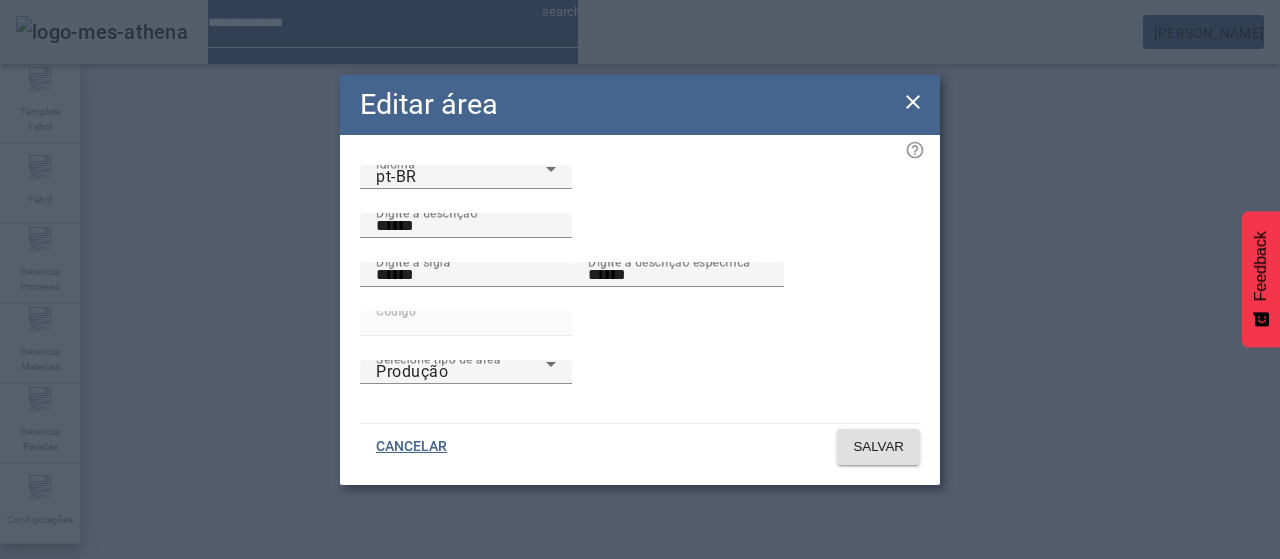 click 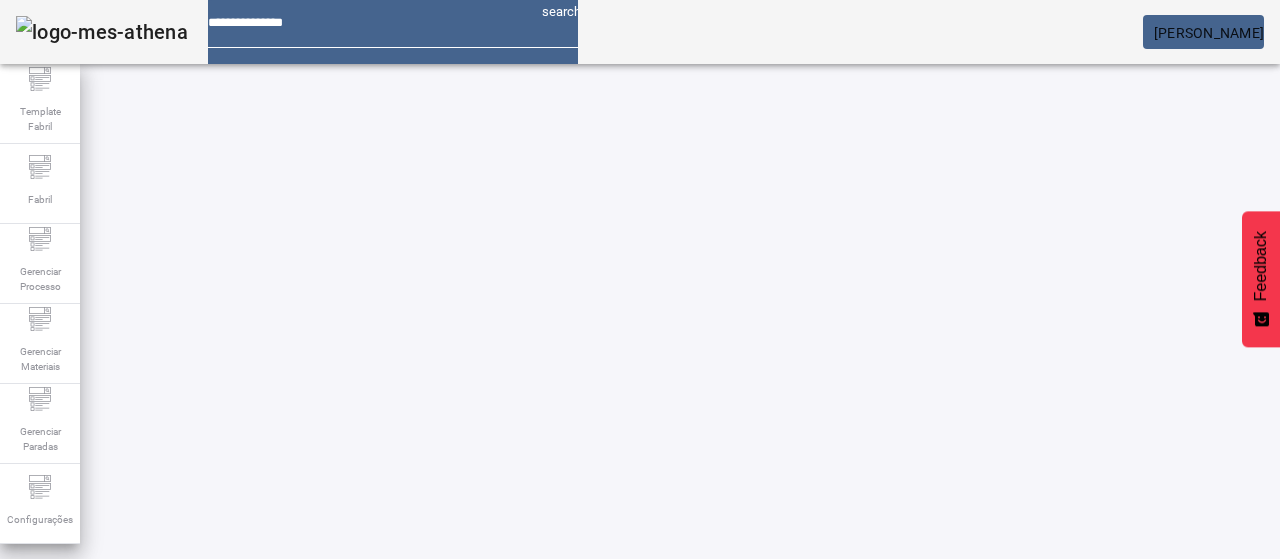 click on "Criar área  165 / Rolhas Rolhas / Rolhas EDITAR REMOVER" at bounding box center (600, 906) 